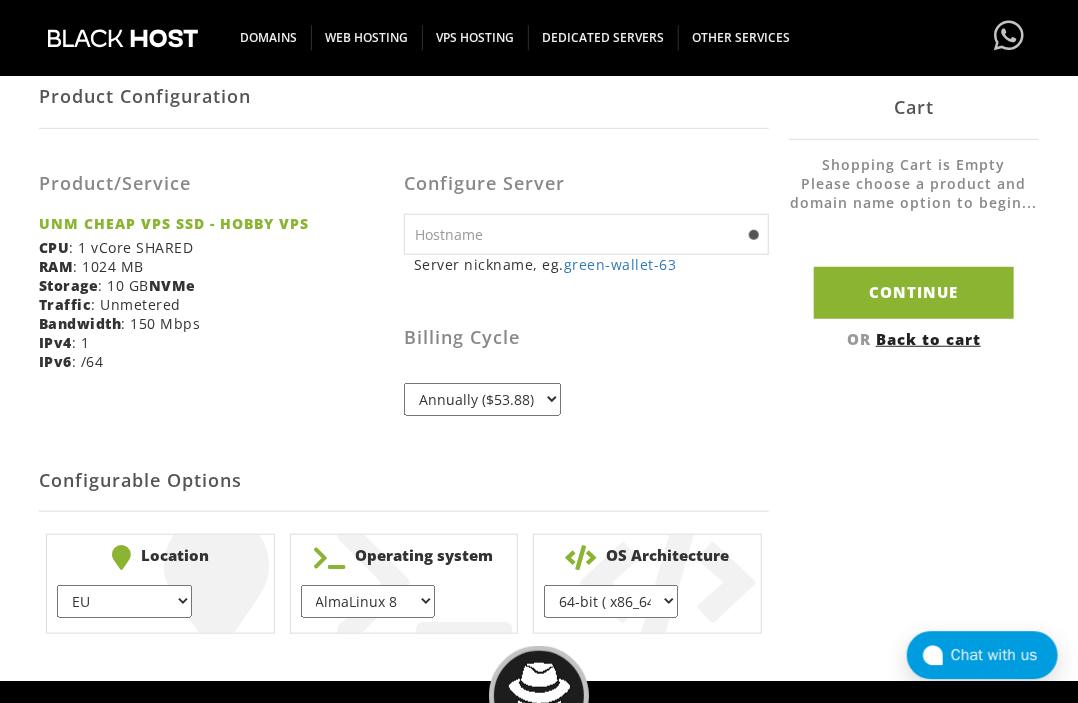 scroll, scrollTop: 358, scrollLeft: 0, axis: vertical 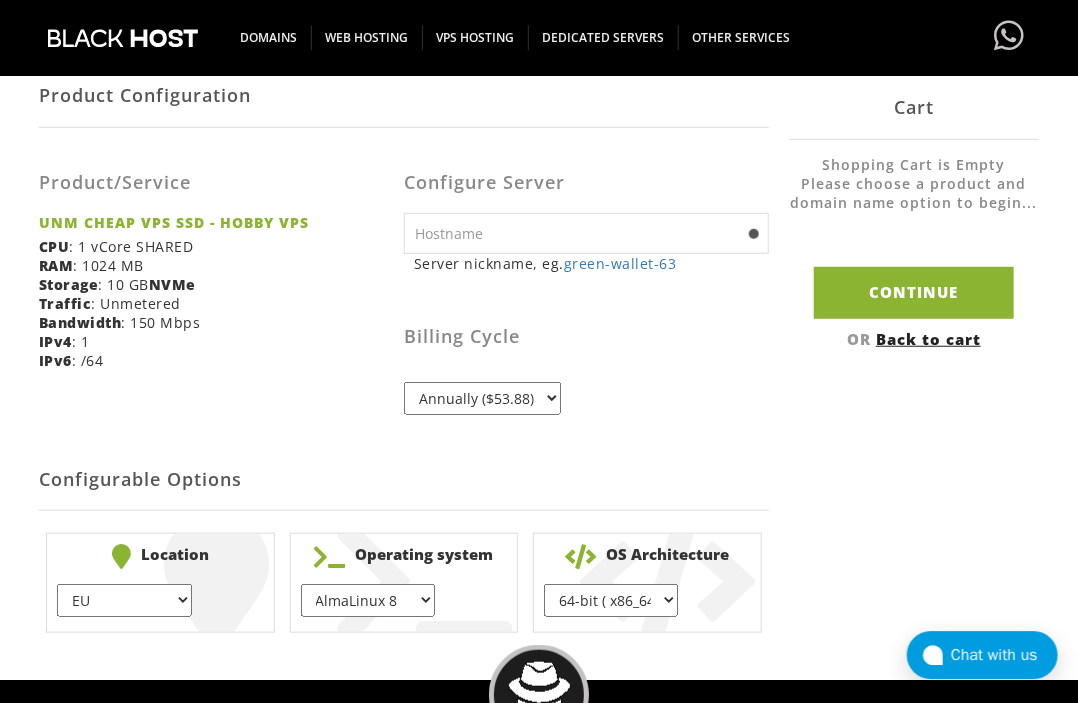 click on "AlmaLinux 8
}
AlmaLinux 9
}
AlmaLinux 10
}
Rocky Linux 8
}
CentOS 7
}
CentOS 8 Stream
}
Fedora 40 (Server)
}
Debian 10
}
Debian 11
}
Debian 12
}
Ubuntu 20.04
}
Ubuntu 22.04
}
Ubuntu 24.04
}
Free BSD
}
Alpine Linux 3.x" at bounding box center (368, 600) 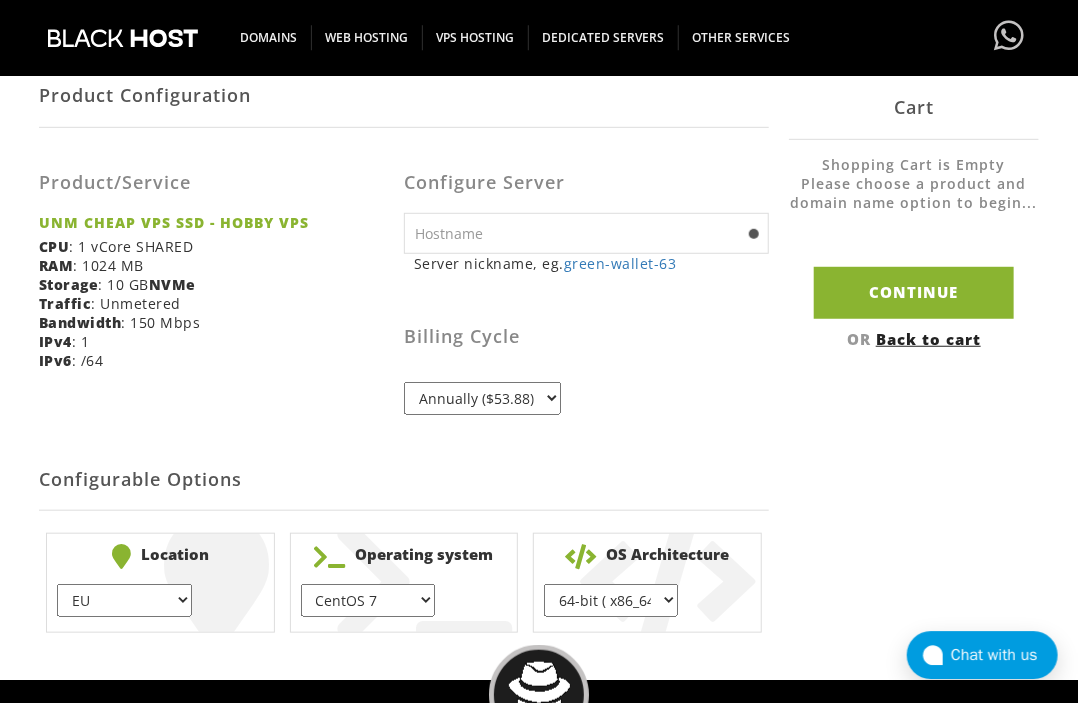 click on "CentOS 7" at bounding box center (0, 0) 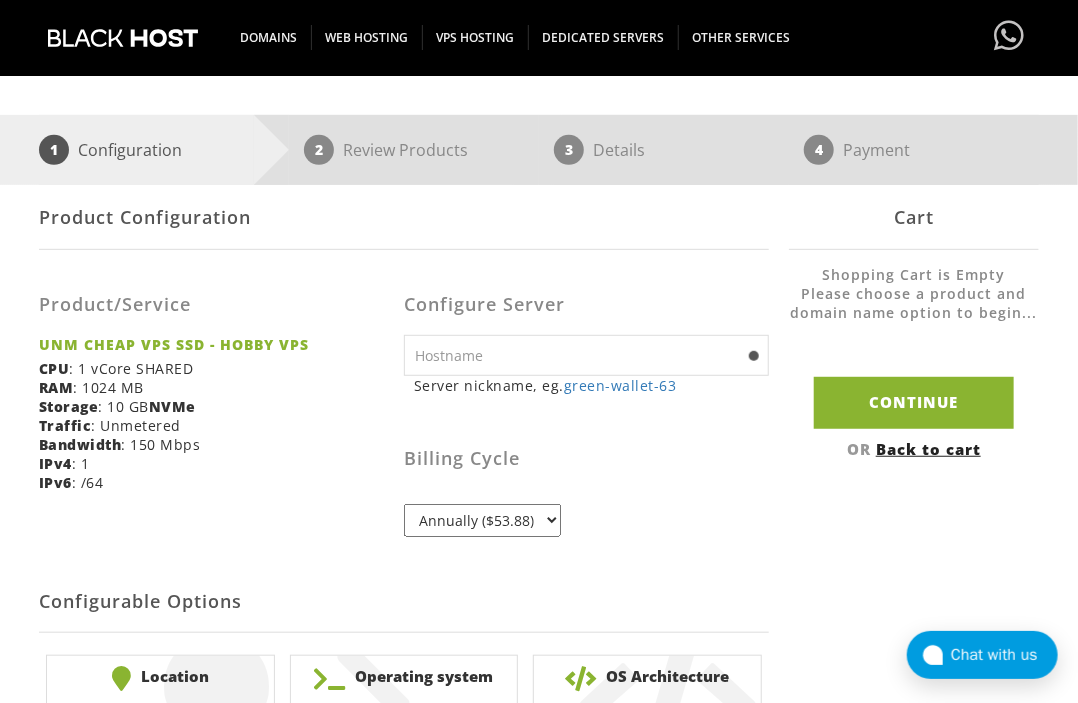 scroll, scrollTop: 237, scrollLeft: 0, axis: vertical 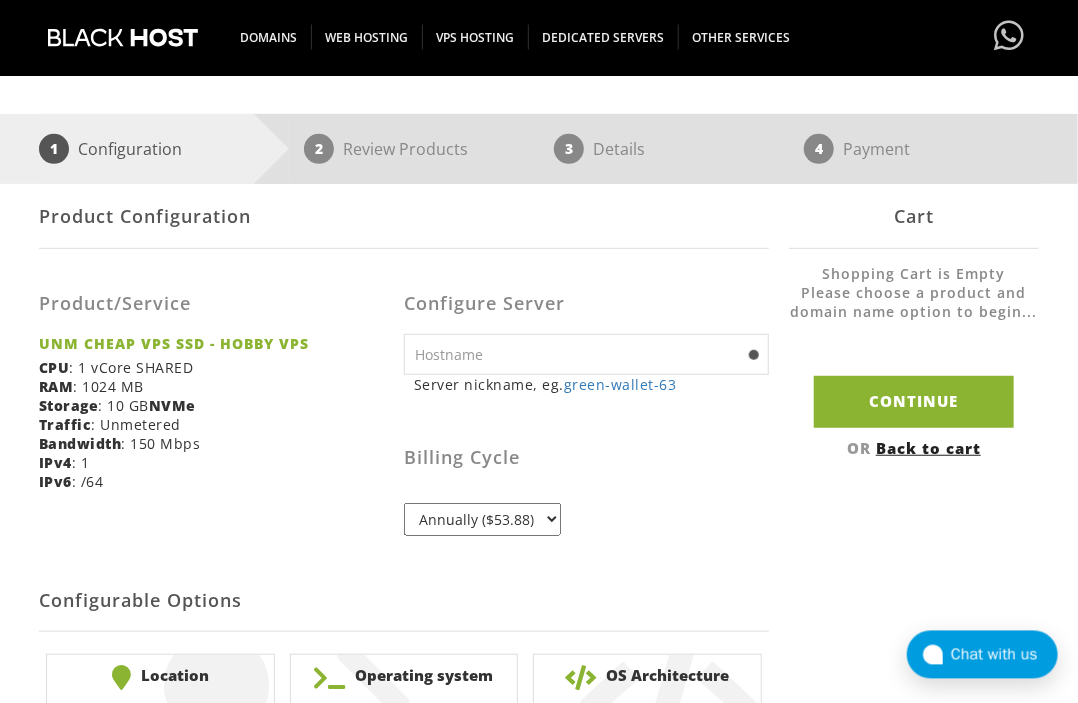 click at bounding box center [586, 354] 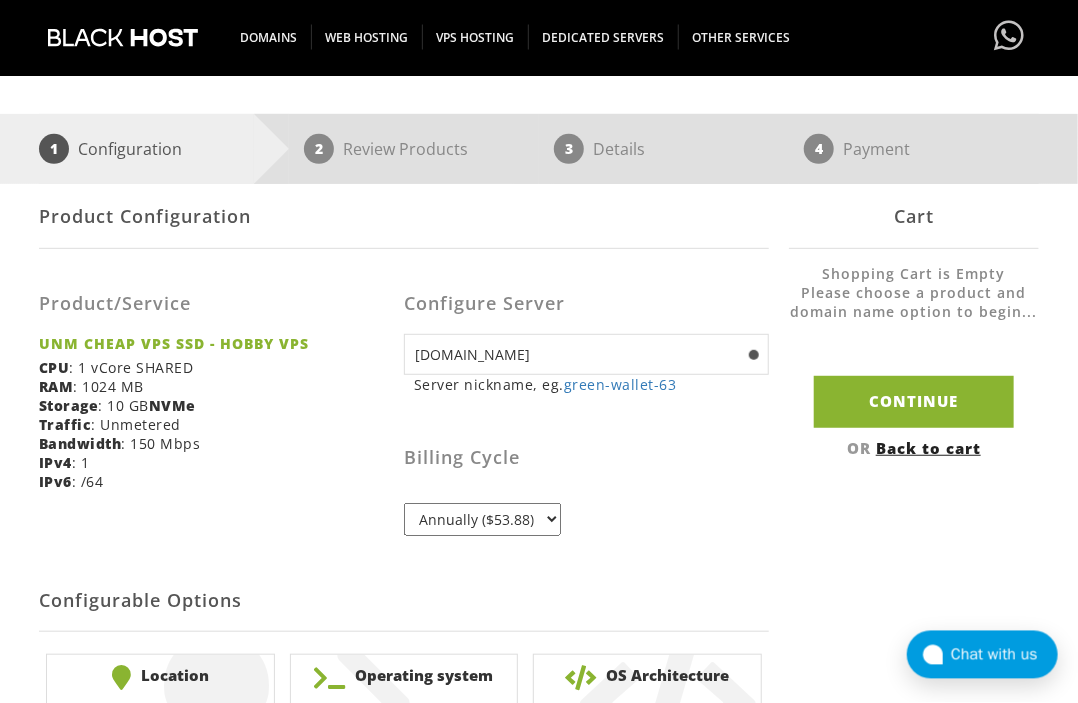 type on "gghtih.bm" 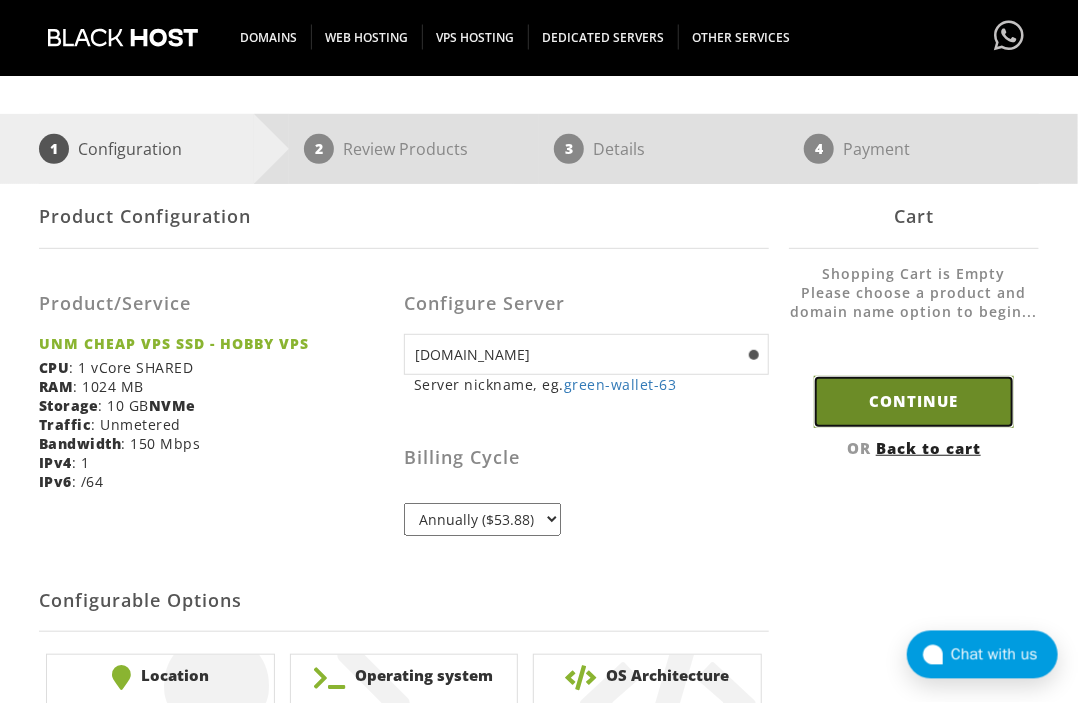 click on "Continue" at bounding box center [914, 401] 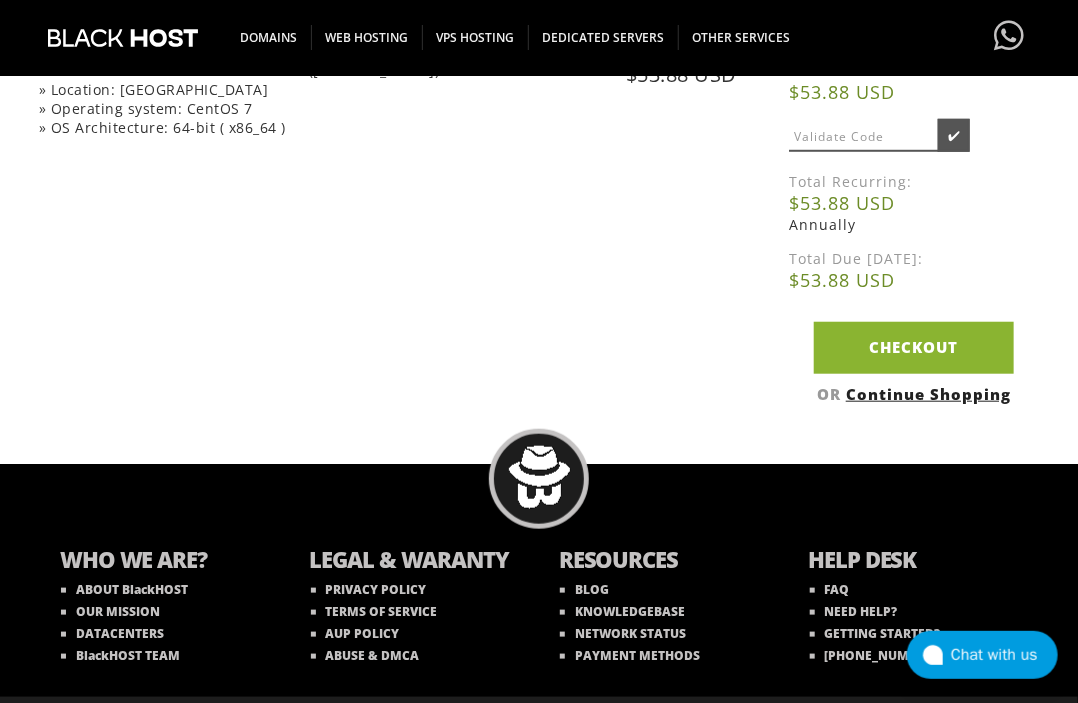 scroll, scrollTop: 443, scrollLeft: 0, axis: vertical 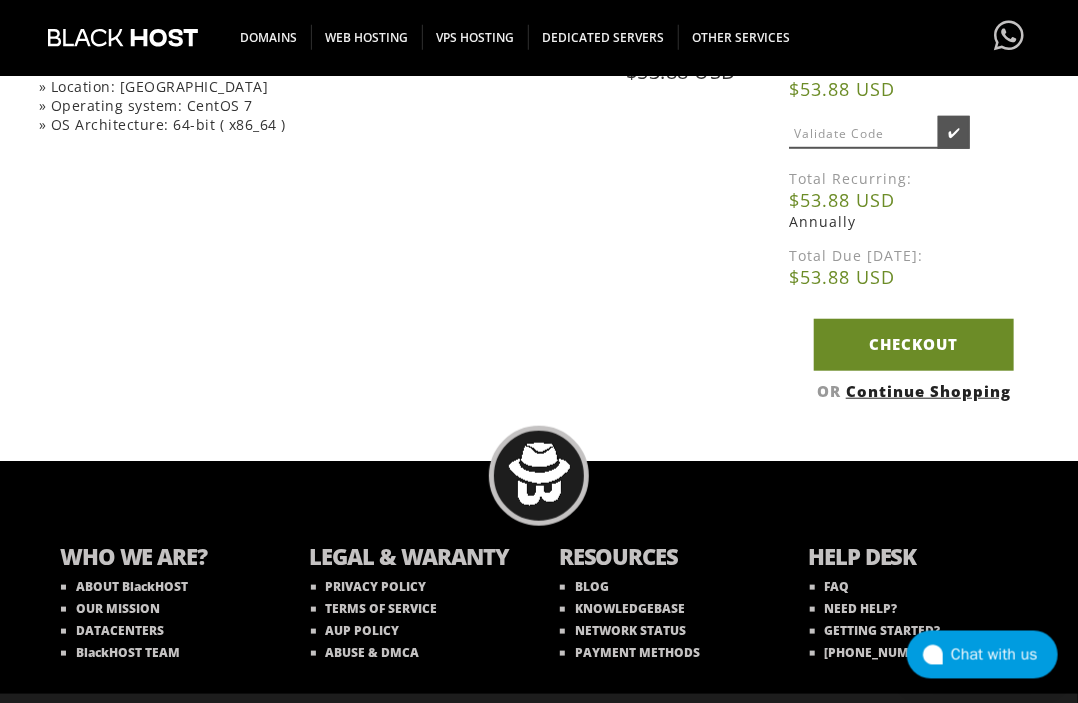 click on "Checkout" at bounding box center [914, 344] 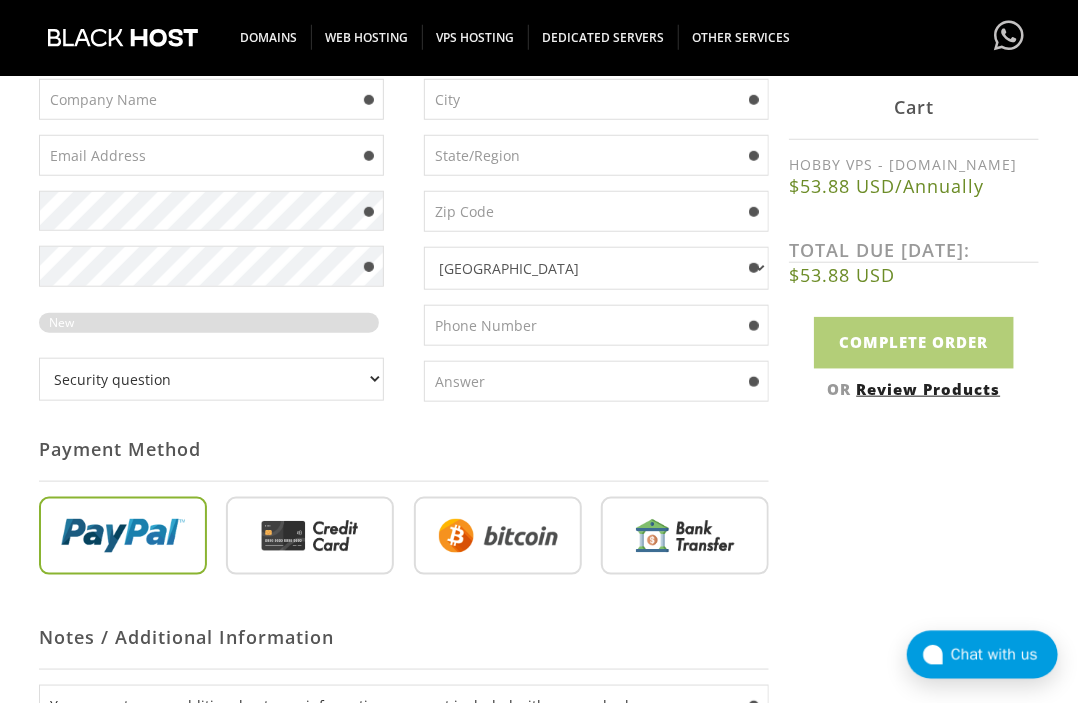 scroll, scrollTop: 535, scrollLeft: 0, axis: vertical 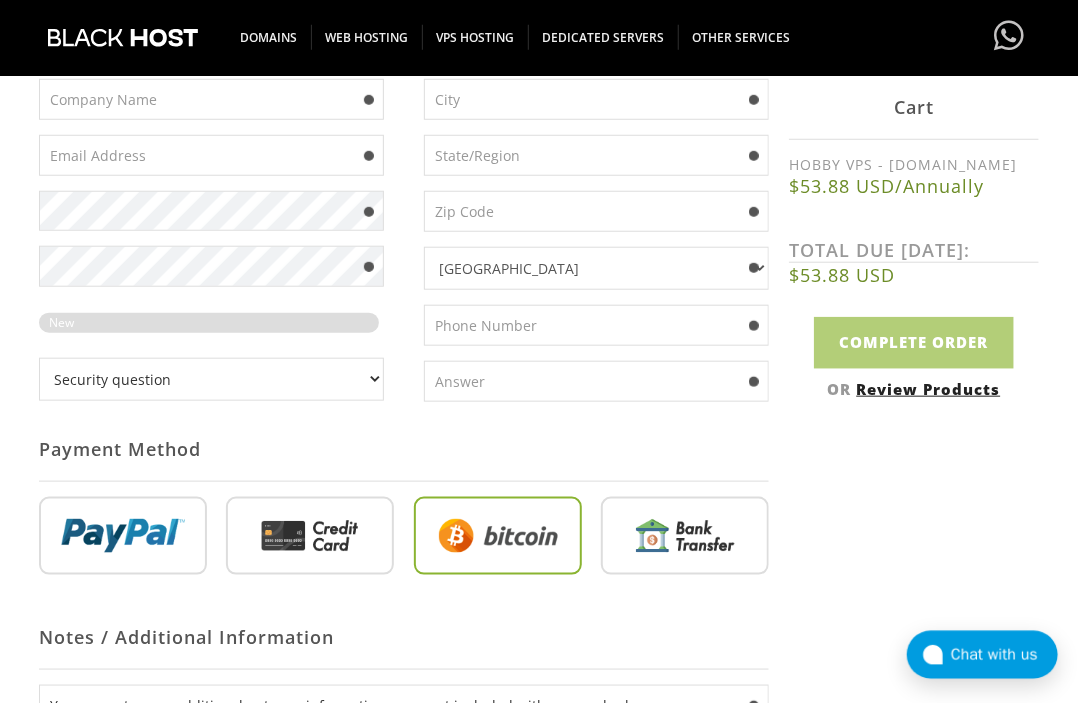 click at bounding box center (498, 540) 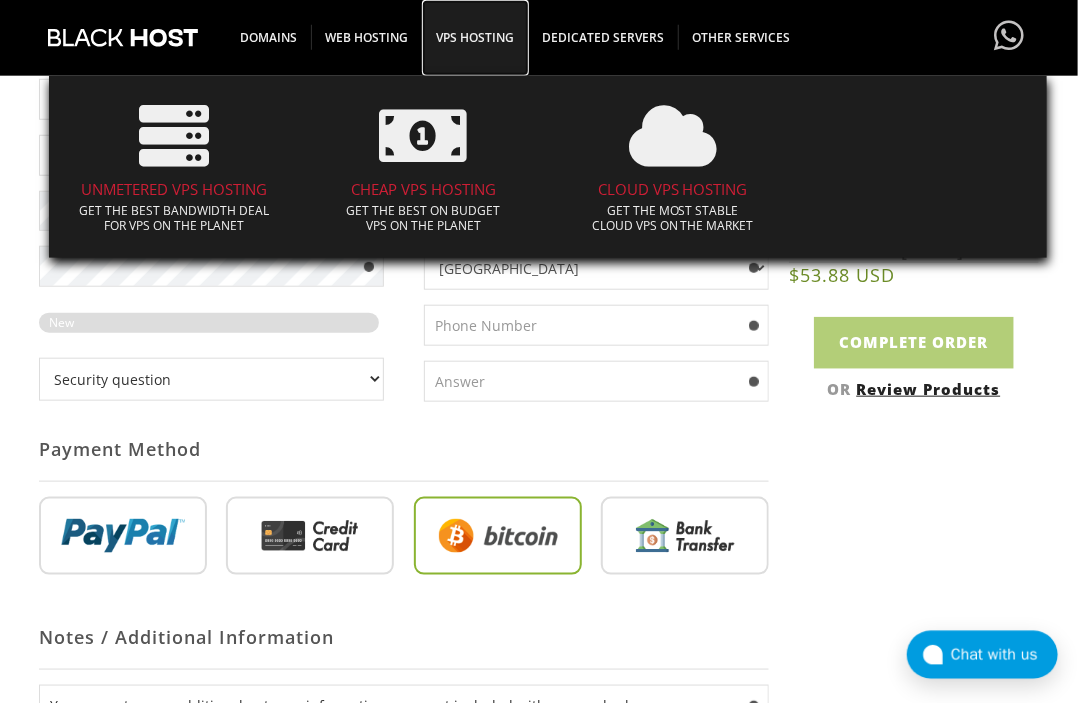 click on "VPS HOSTING" at bounding box center [475, 37] 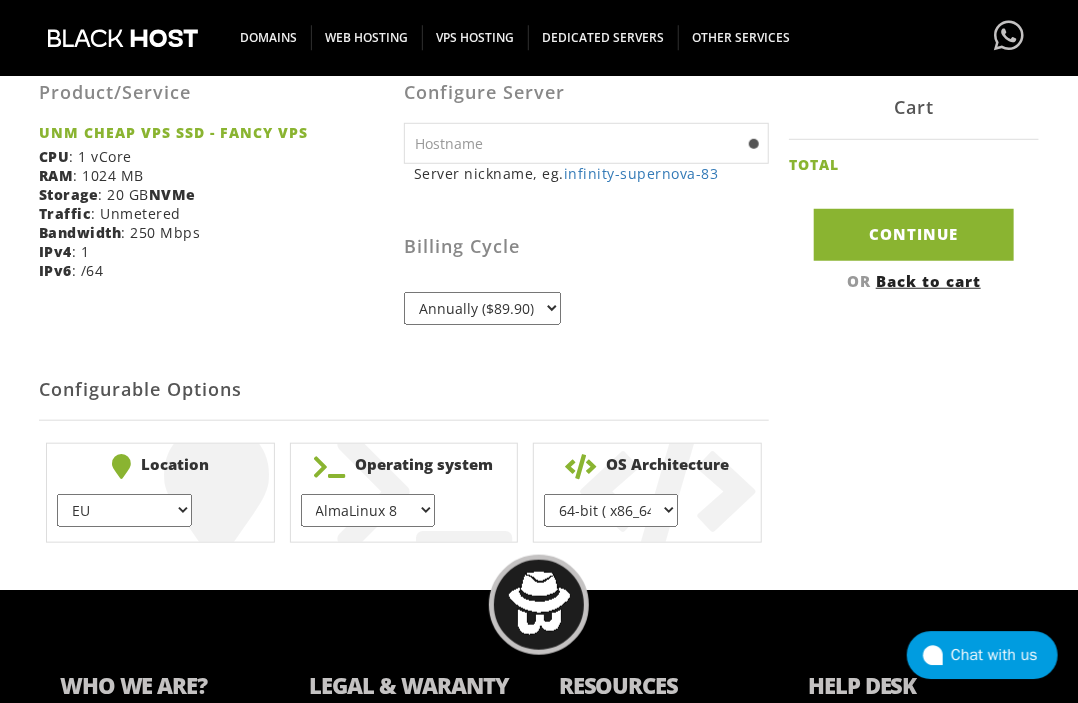 scroll, scrollTop: 178, scrollLeft: 0, axis: vertical 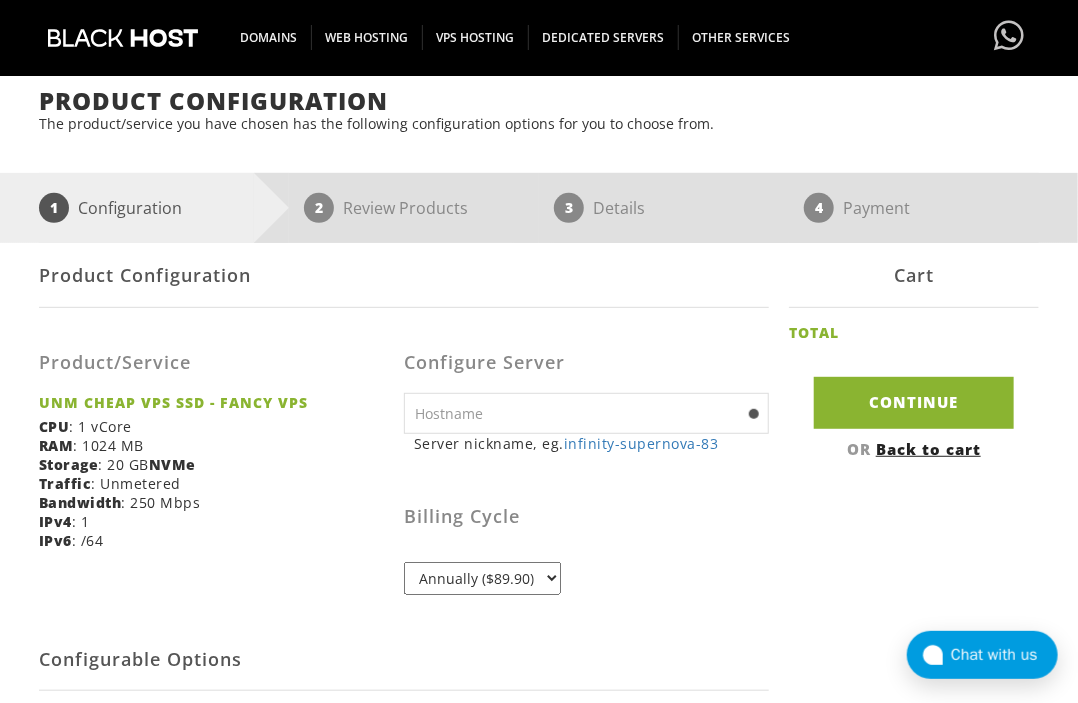 click on "Annually ($89.90)" at bounding box center [482, 578] 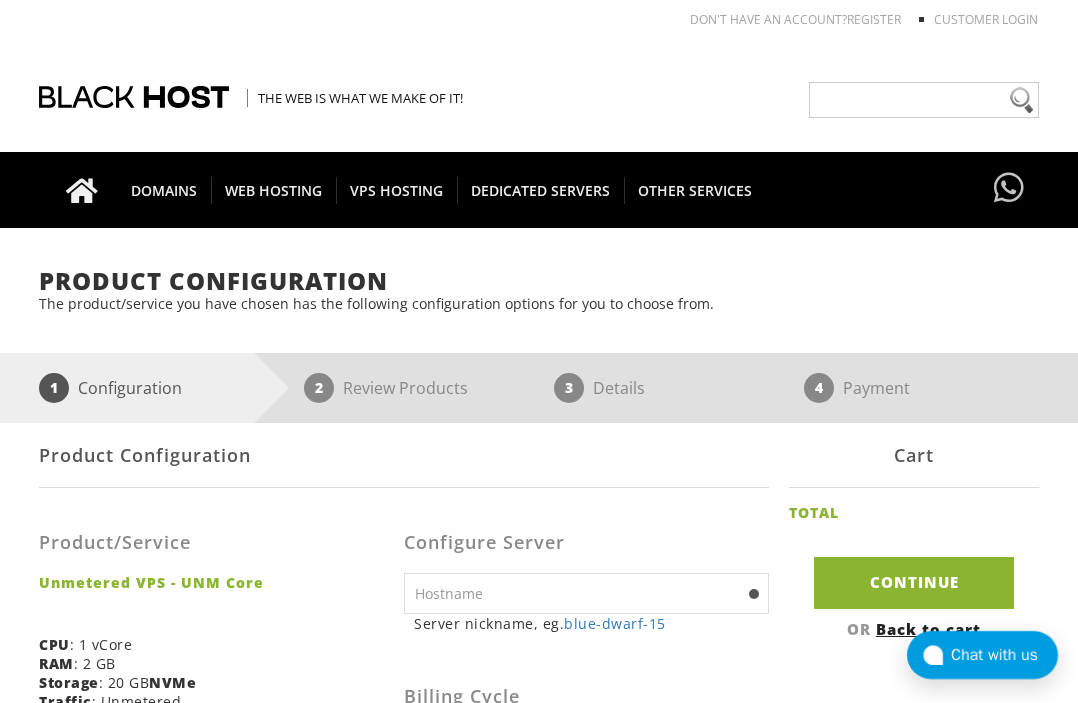 scroll, scrollTop: 118, scrollLeft: 0, axis: vertical 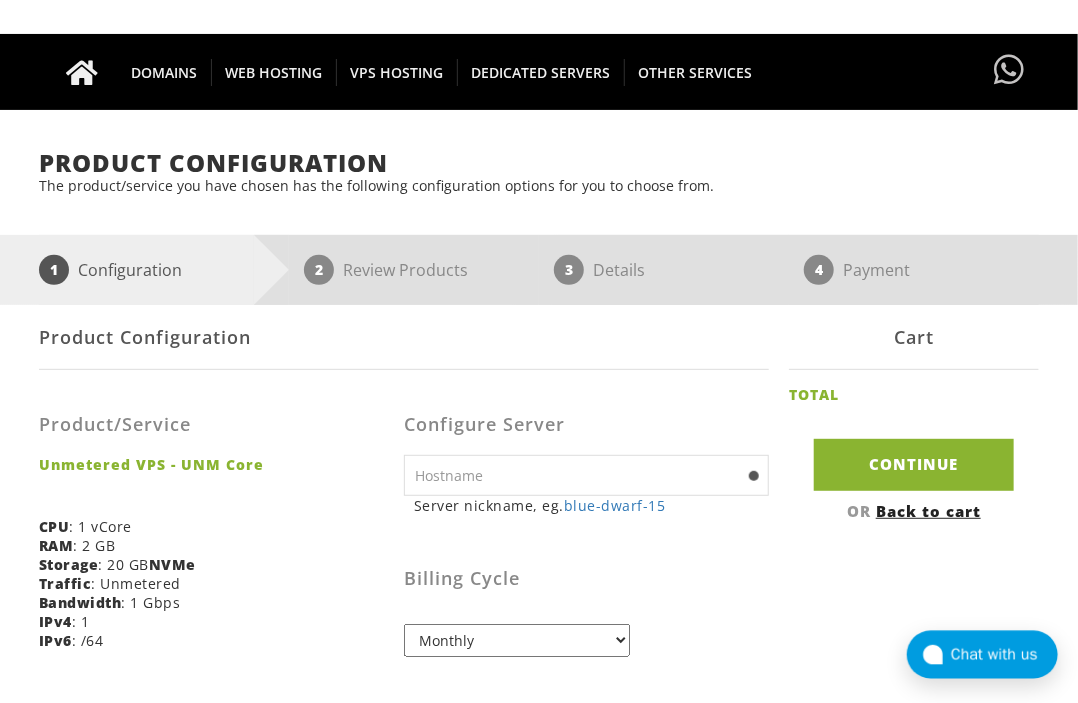 click at bounding box center (586, 475) 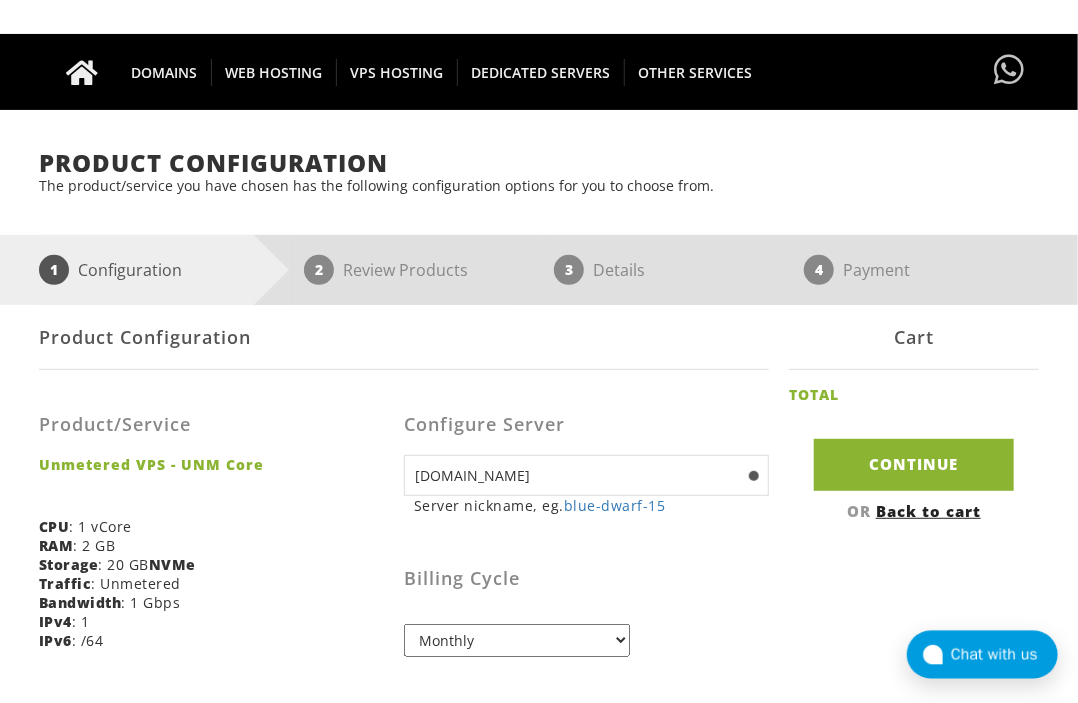 type on "myollama.com" 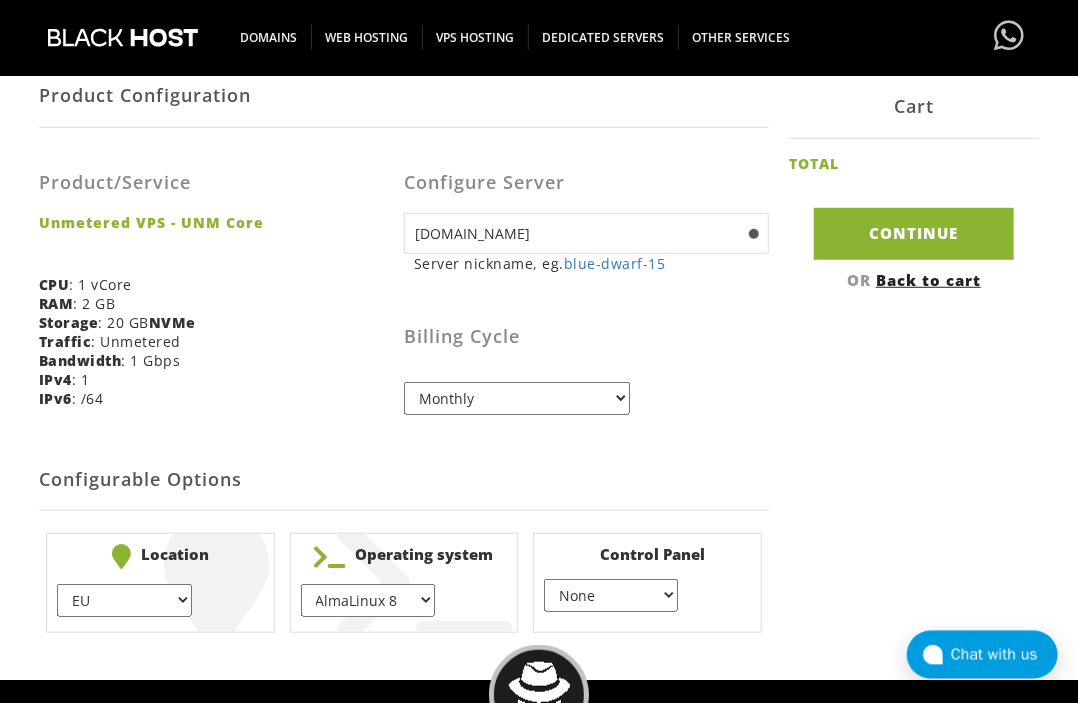scroll, scrollTop: 382, scrollLeft: 0, axis: vertical 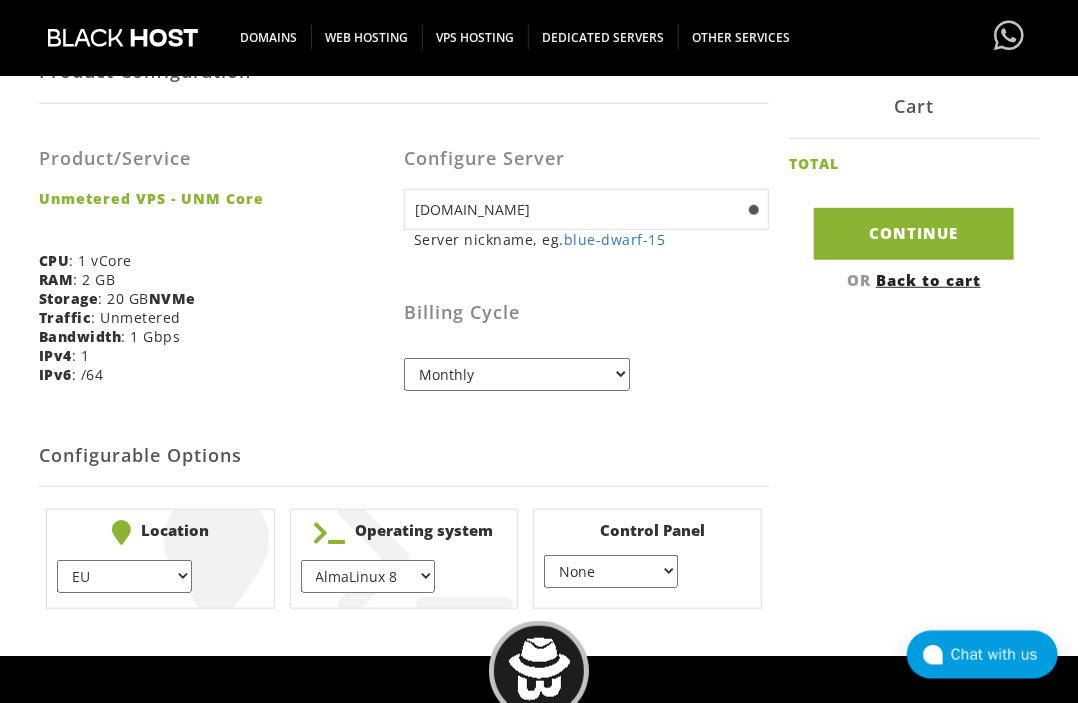 click on "AlmaLinux 8
}
AlmaLinux 9
}
AlmaLinux 10
}
Rocky Linux 8
}
Rocky Linux 9
}
CentOS 7
}
CentOS 8 Stream
}
CentOS 9 Stream
}
CentOS 10 Stream
}
Fedora 40 (Server)
}
Debian 10
}
Debian 11
}
Debian 12
}
Ubuntu 20.04
}
Ubuntu 22.04 Ubuntu 24.04 Alpine Linux 3.13.x" at bounding box center [368, 576] 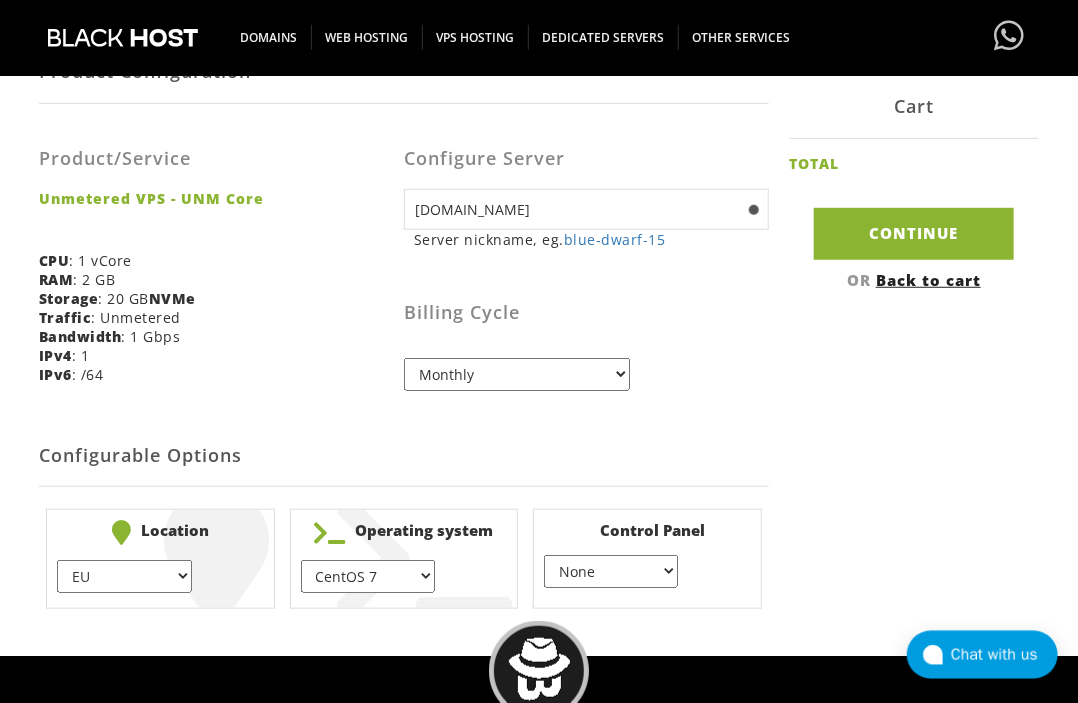 click on "CentOS 7" at bounding box center [0, 0] 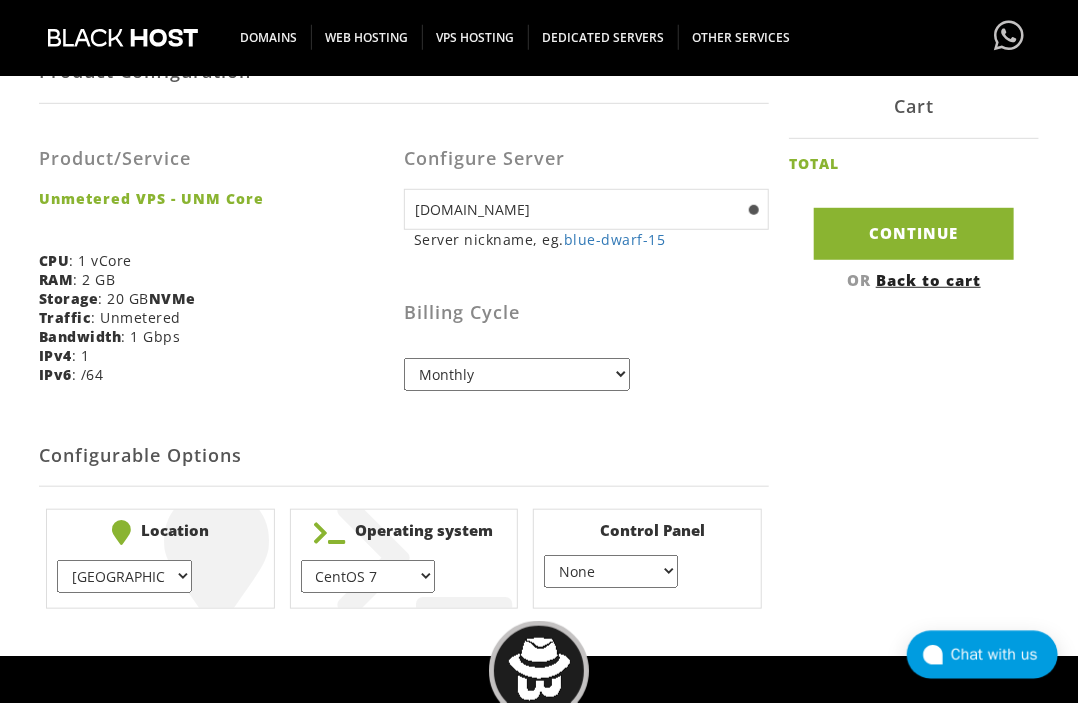 click on "Product Configuration
Product/Service
Unmetered VPS - UNM Core
CPU : 1 vCore
RAM : 2 GB
Storage : 20 GB  NVMe
Traffic : Unmetered
Bandwidth : 1 Gbps
IPv4 : 1
IPv6 : /64
Configure Server
myollama.com
Server nickname, eg.  blue-dwarf-15
ns1
eg. ns1(.yourdomain.com)
ns2
eg. ns2(.yourdomain.com)
NONE
Billing Cycle
Monthly      Quarterly  (Save: ~5%)      Semi-Annually  (Save: ~10%)      Annually  (Save: ~15%)
Biennially  (Save: ~25%)
Configurable Options
EU" at bounding box center [539, 327] 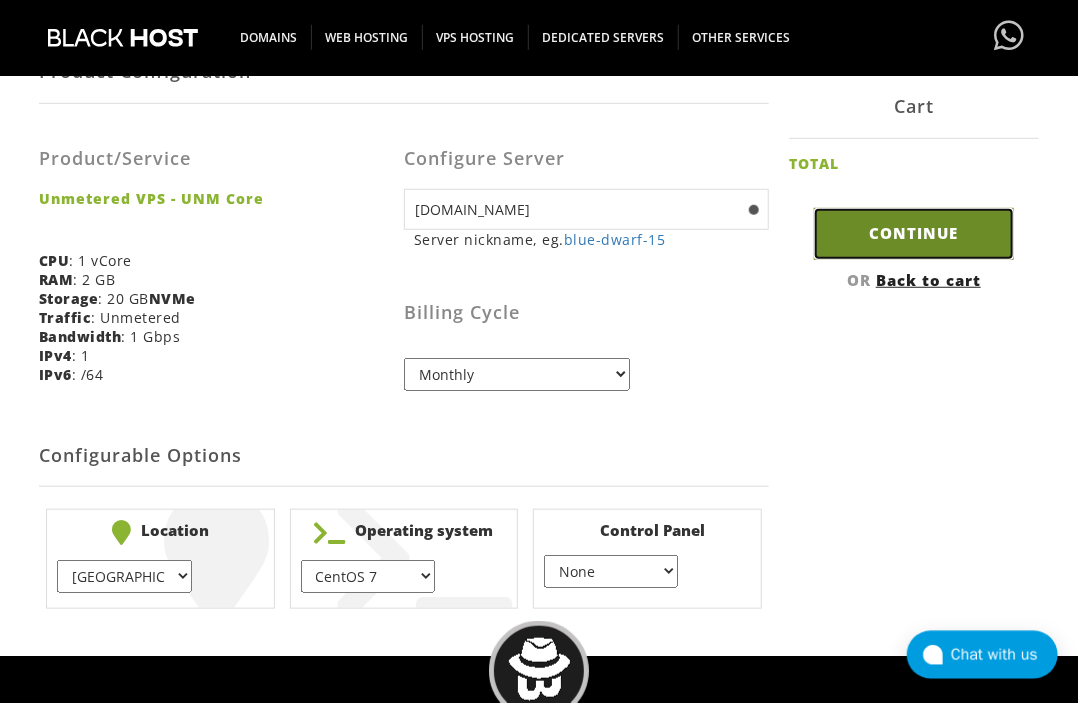 click on "Continue" at bounding box center (914, 234) 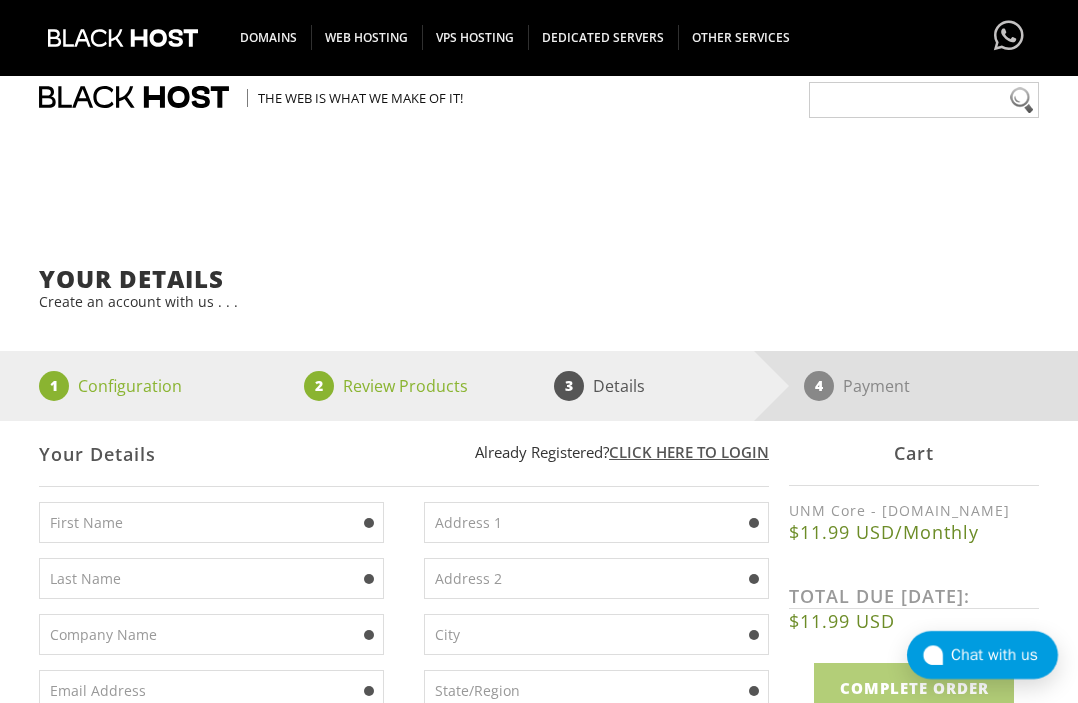 scroll, scrollTop: 200, scrollLeft: 0, axis: vertical 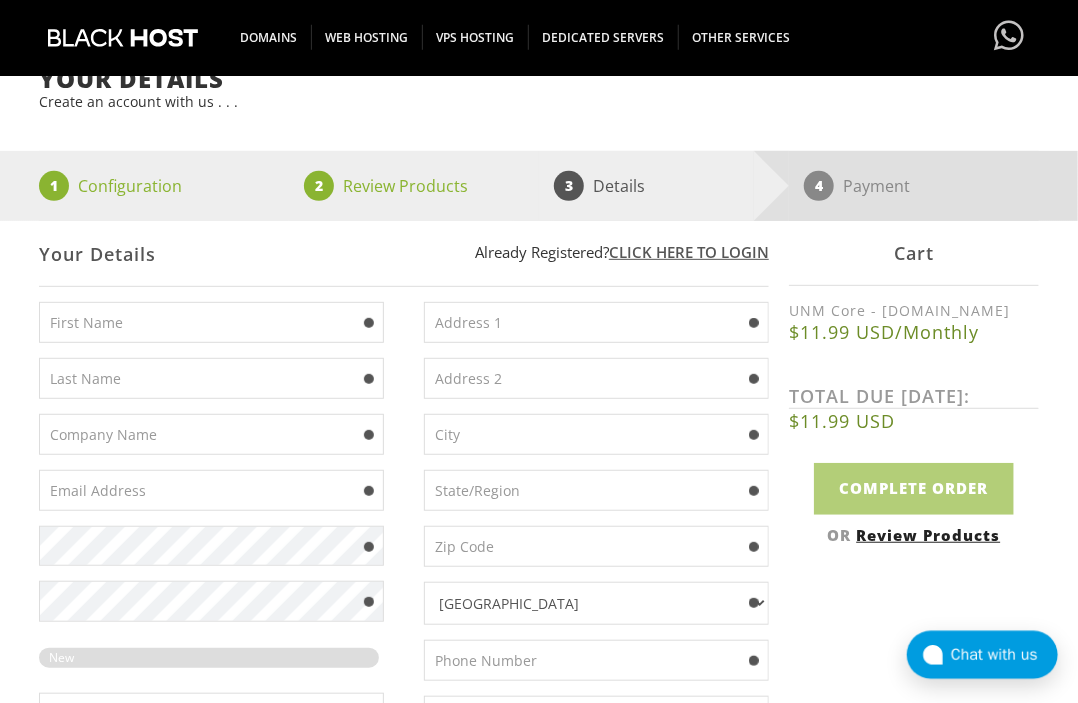 click at bounding box center [211, 322] 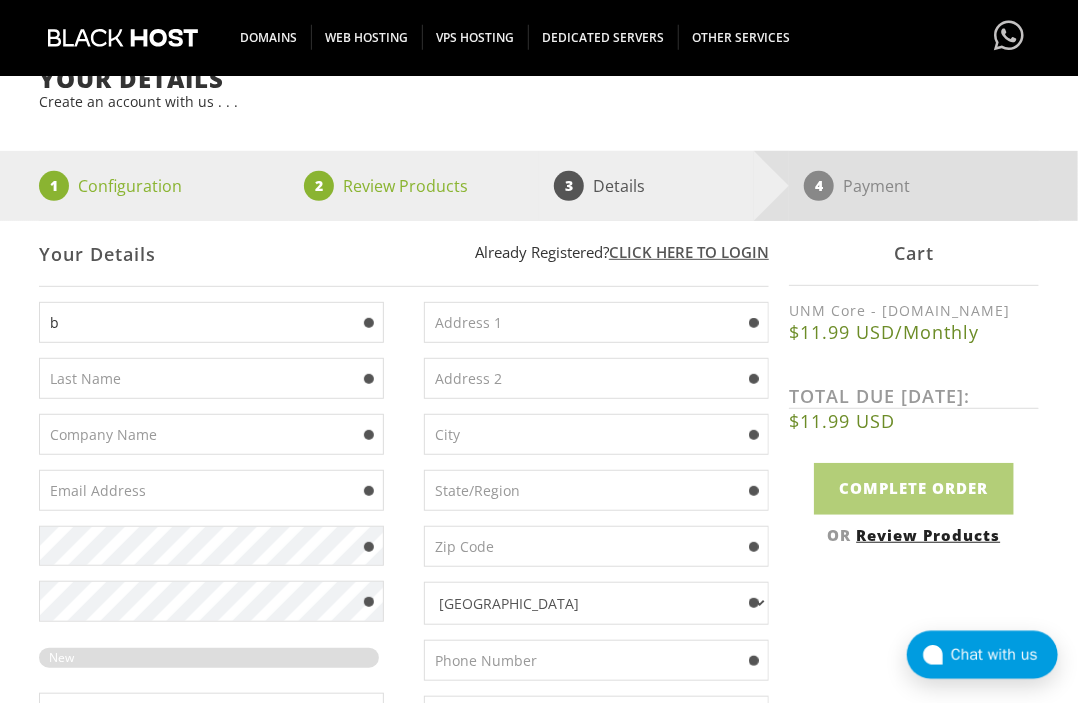 scroll, scrollTop: 200, scrollLeft: 0, axis: vertical 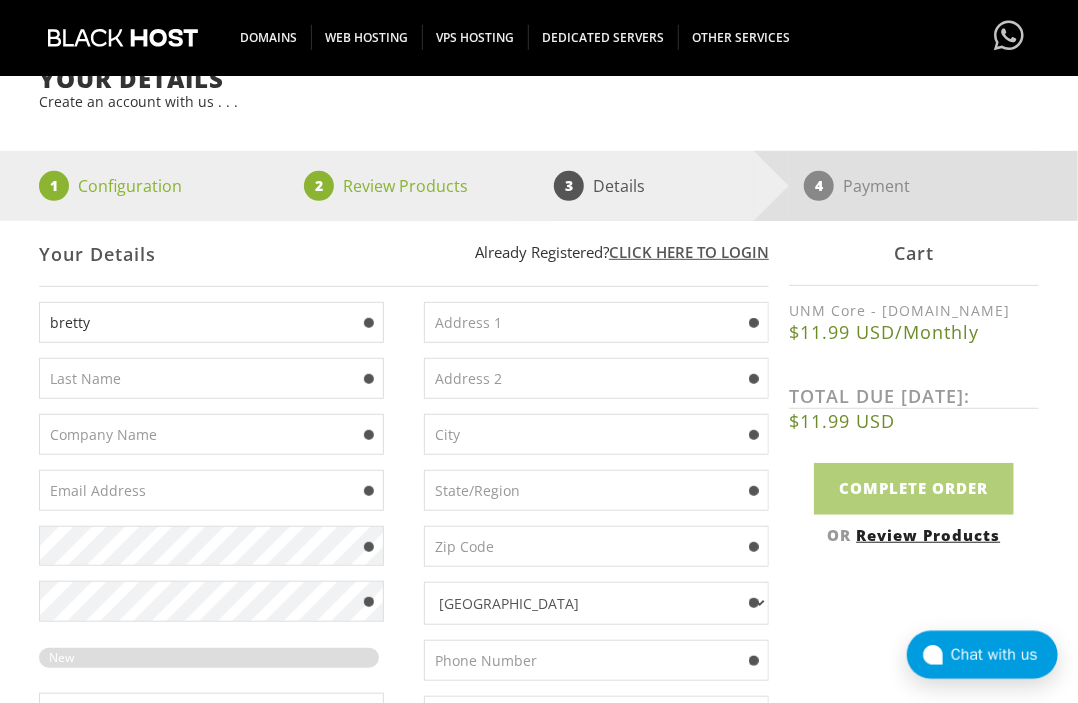 type on "bretty" 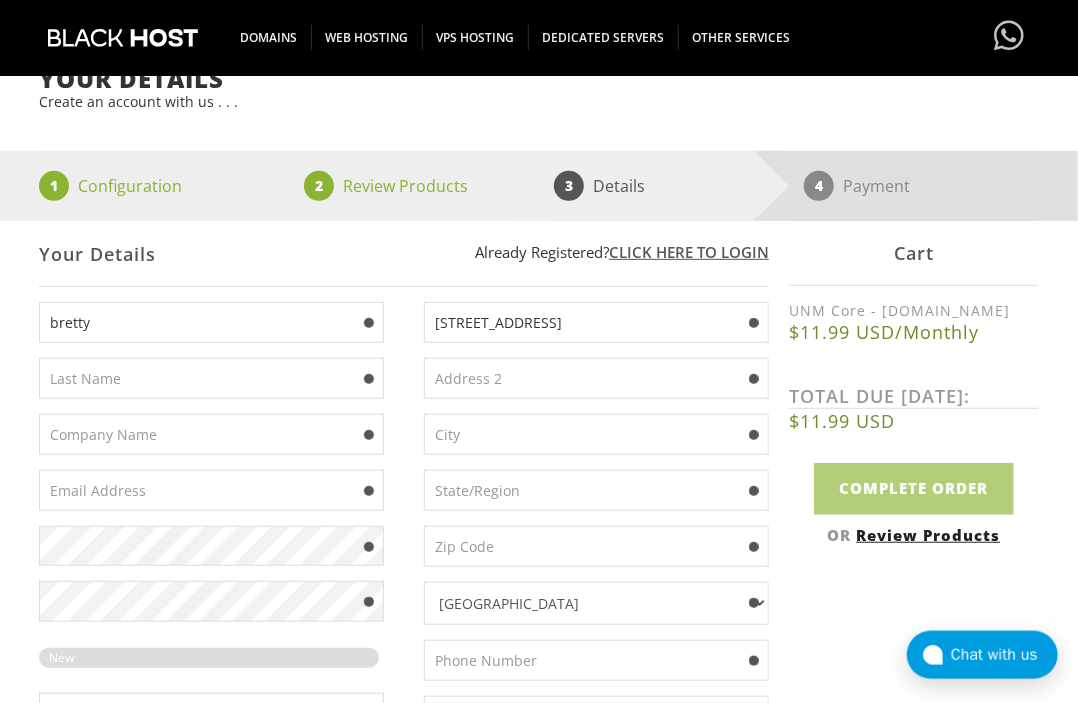 type on "[STREET_ADDRESS]" 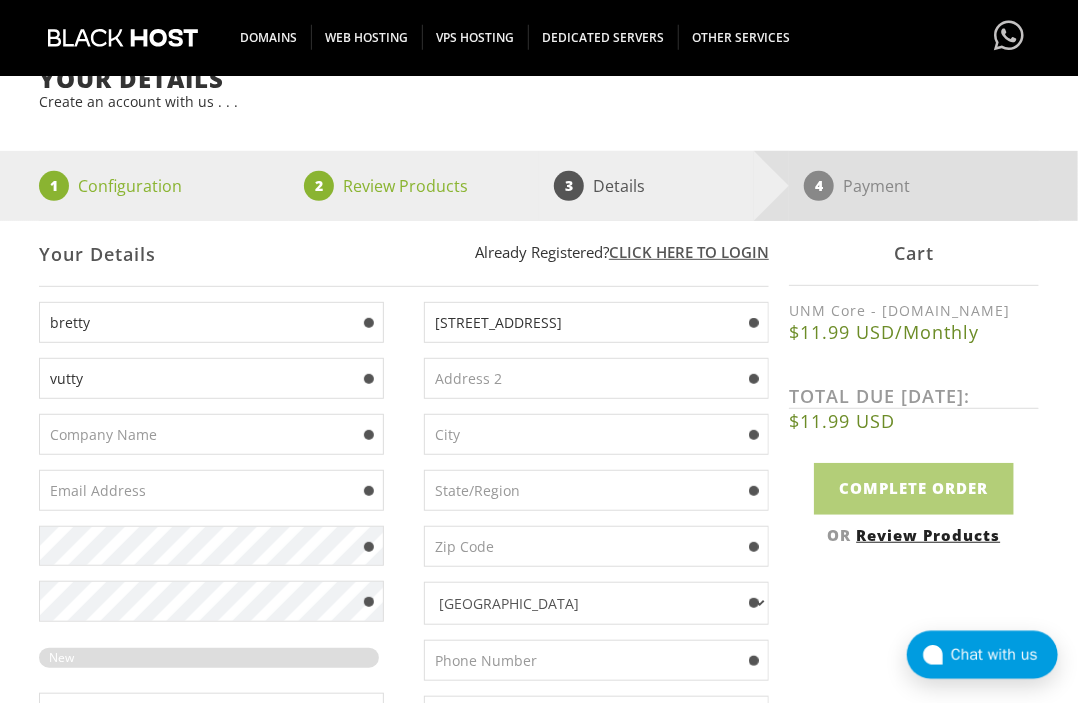 type on "vutty" 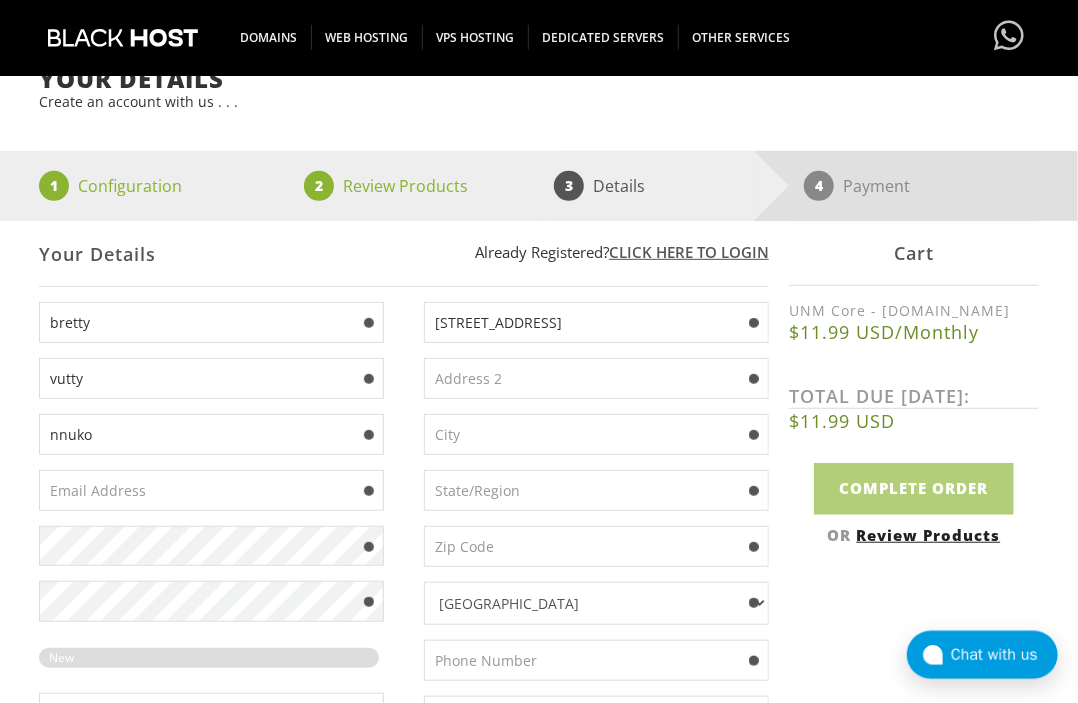 type on "nnuko" 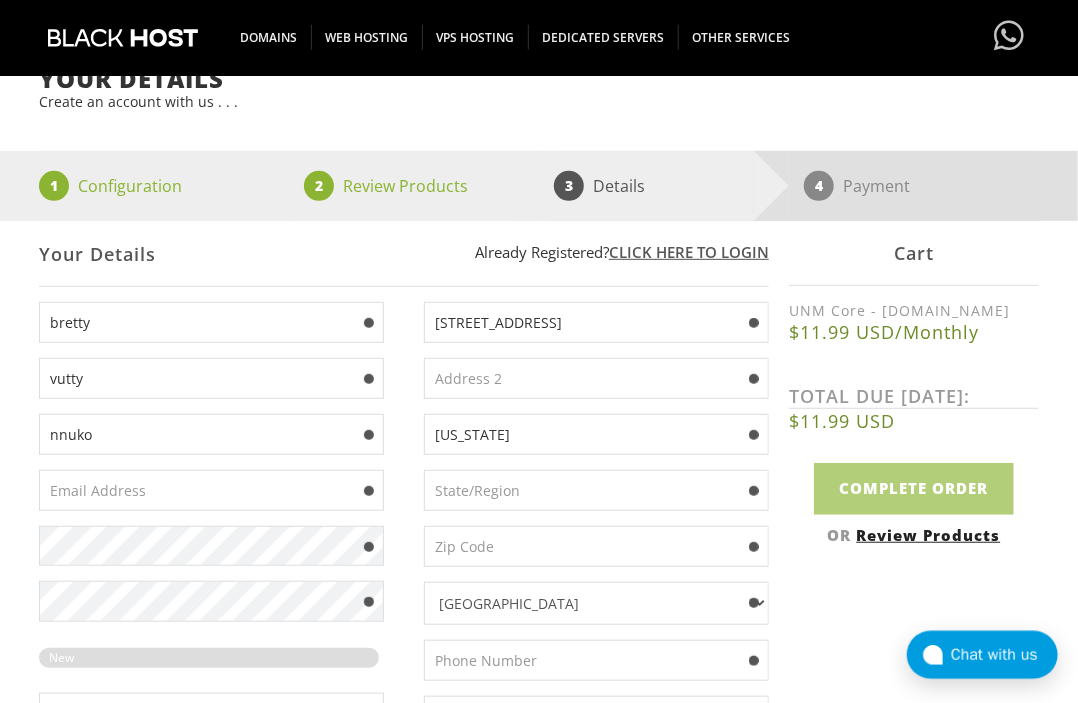 type on "[US_STATE]" 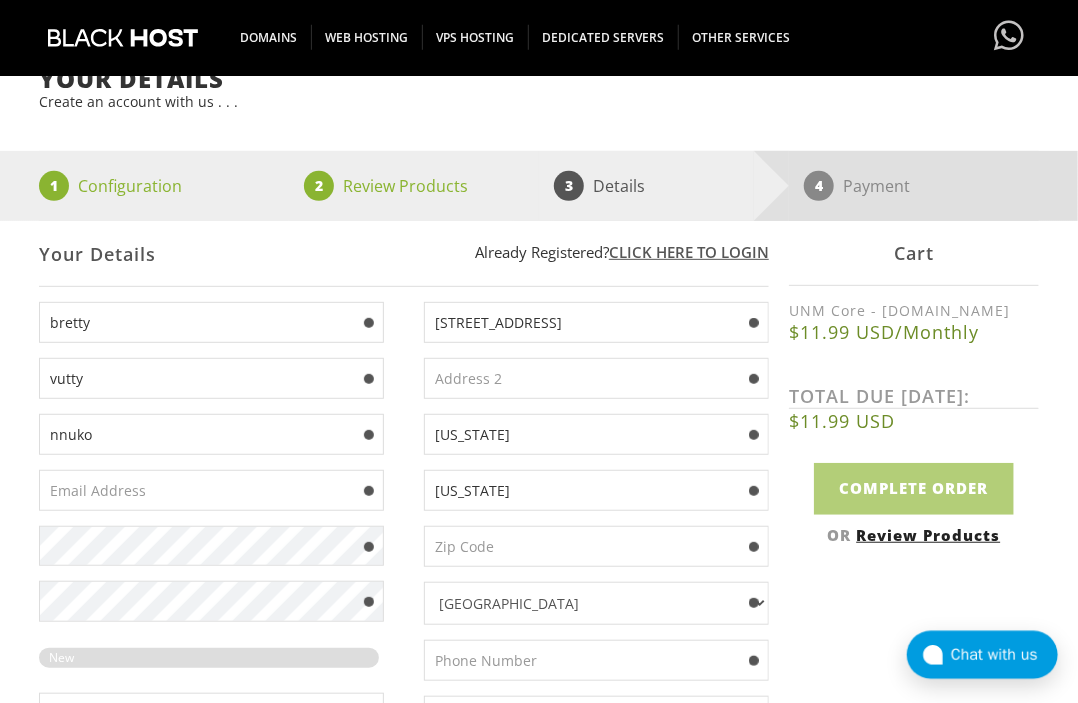 type on "[US_STATE]" 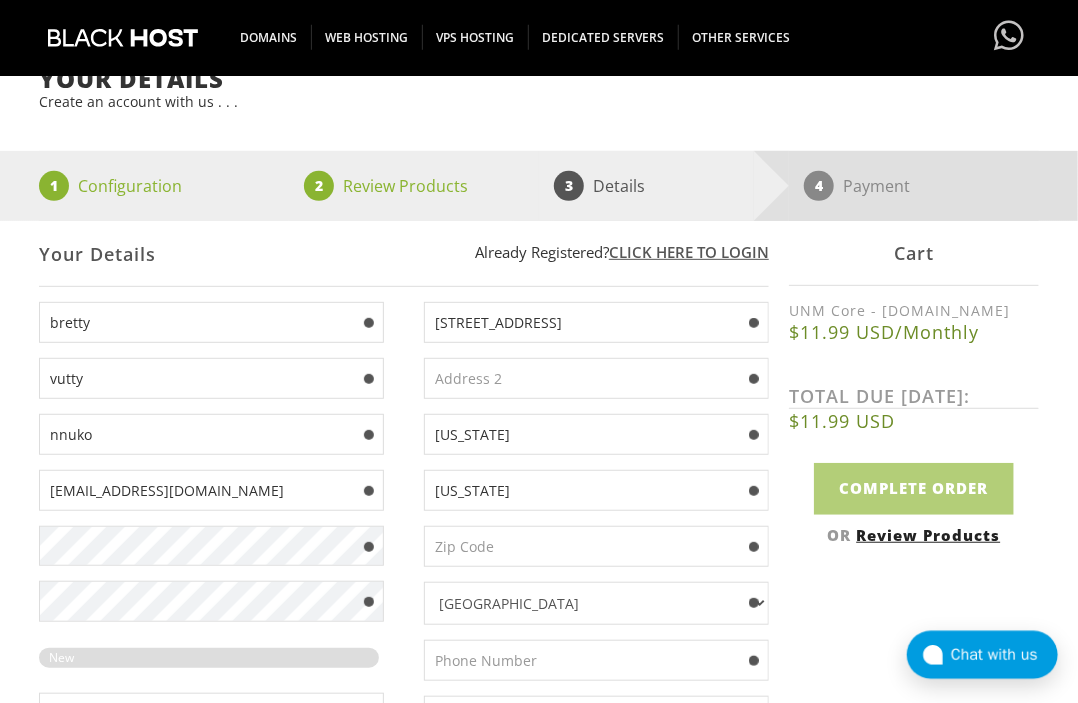 click on "[EMAIL_ADDRESS][DOMAIN_NAME]" at bounding box center (211, 490) 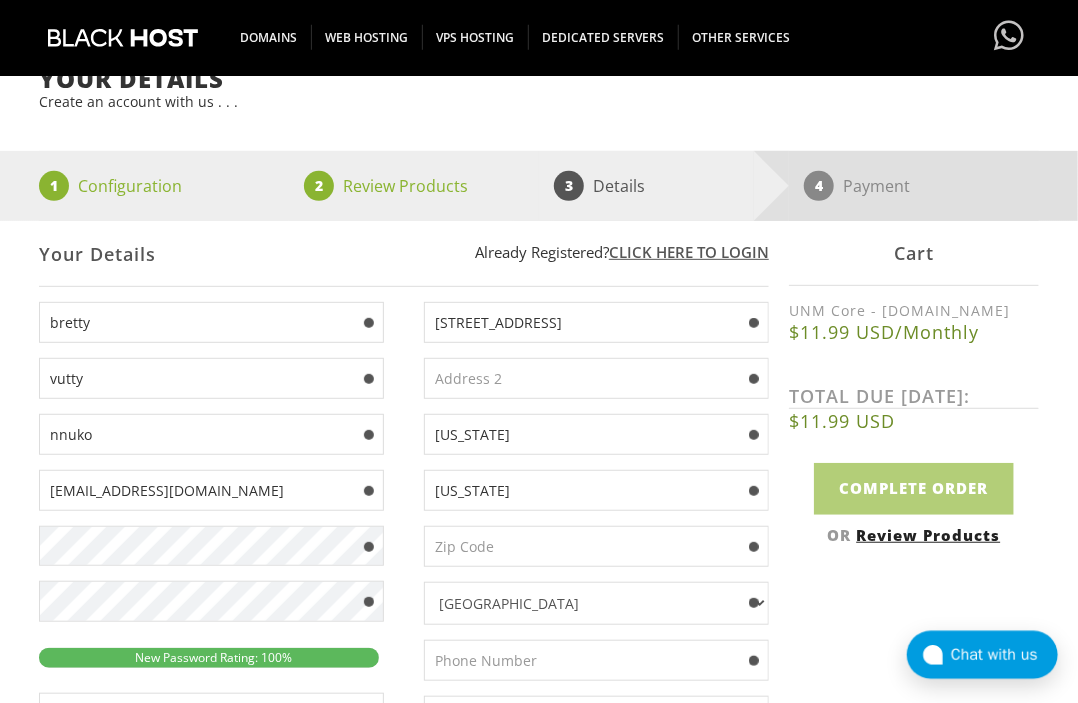 click at bounding box center [596, 546] 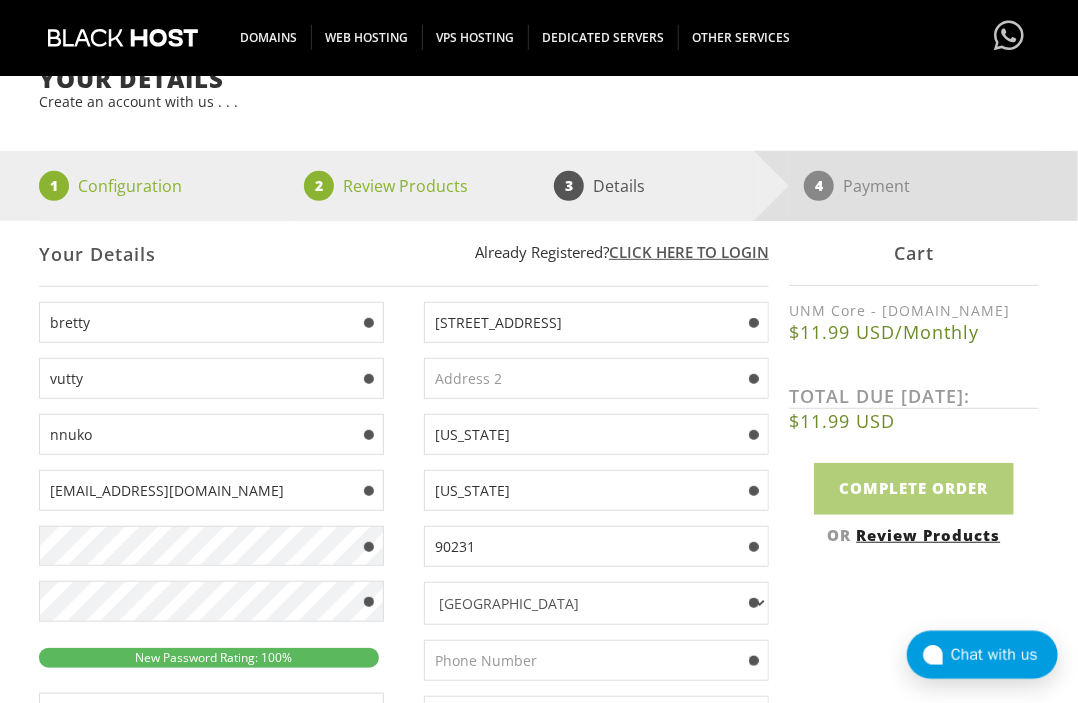 type on "90231" 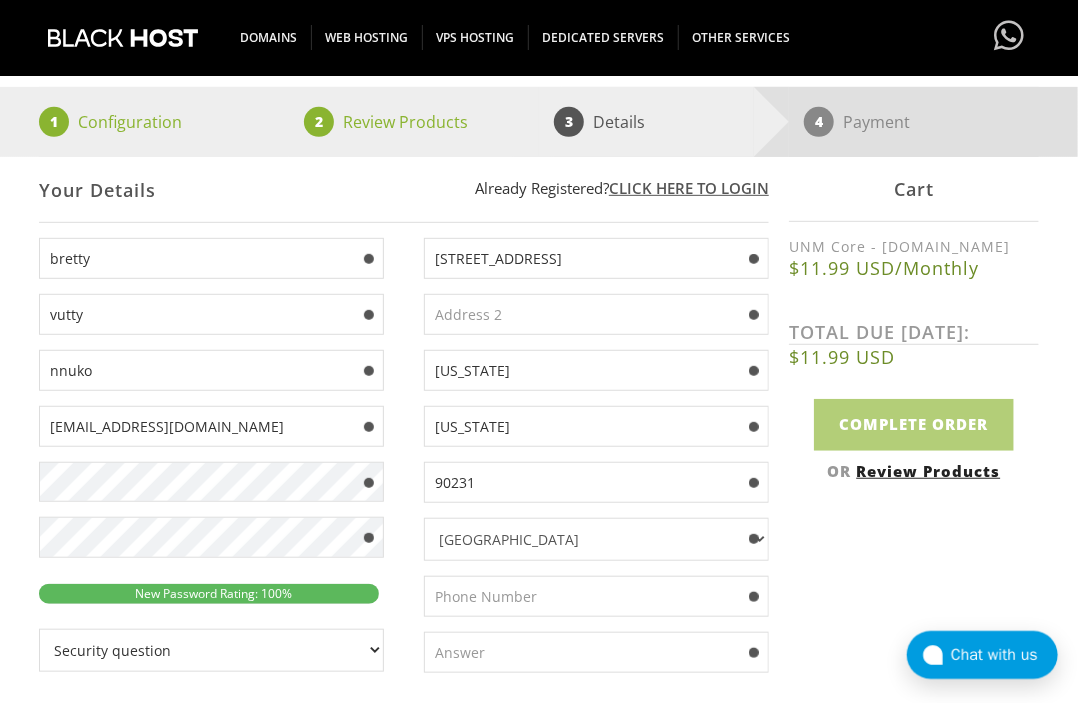 scroll, scrollTop: 268, scrollLeft: 0, axis: vertical 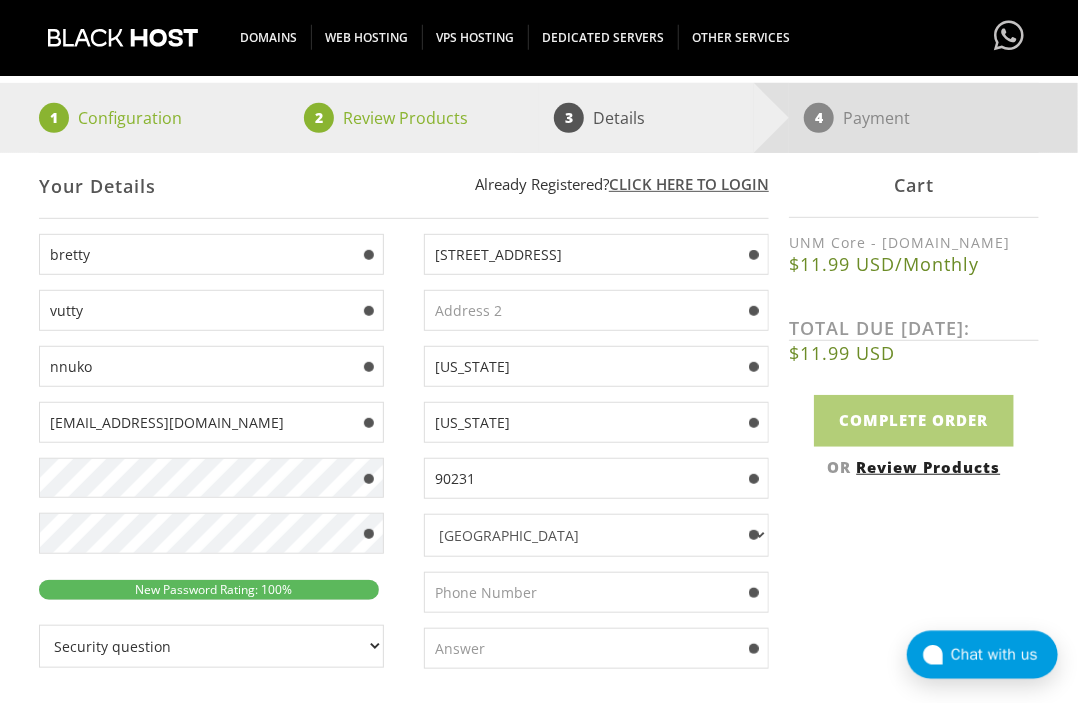click at bounding box center (596, 592) 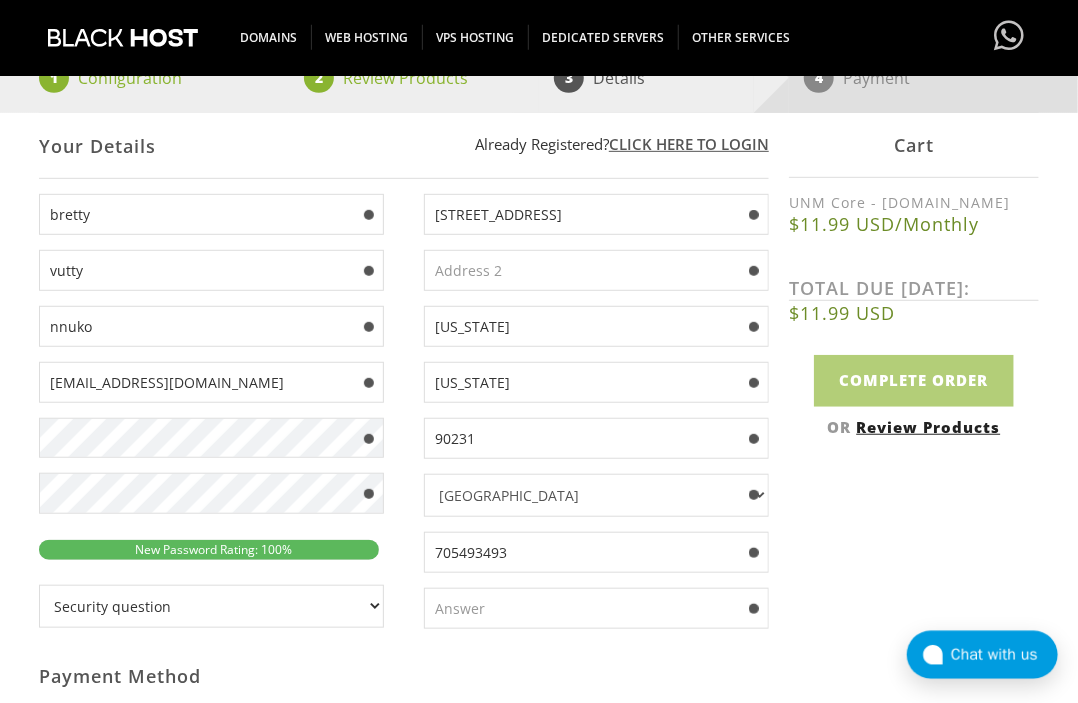 scroll, scrollTop: 346, scrollLeft: 0, axis: vertical 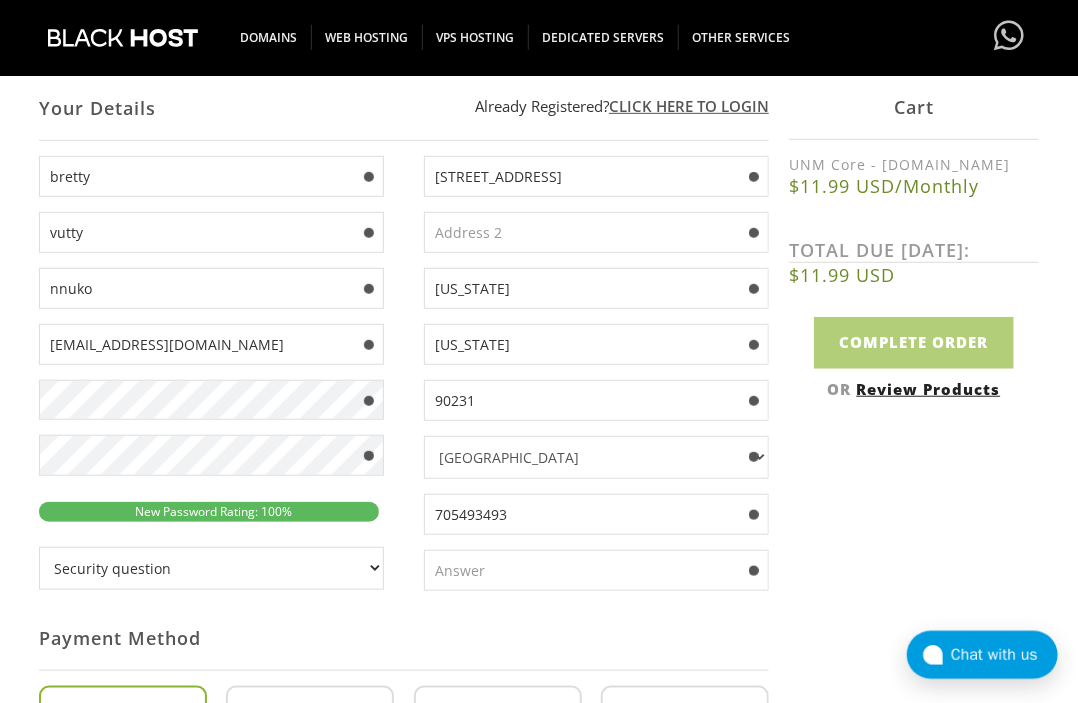 type on "705493493" 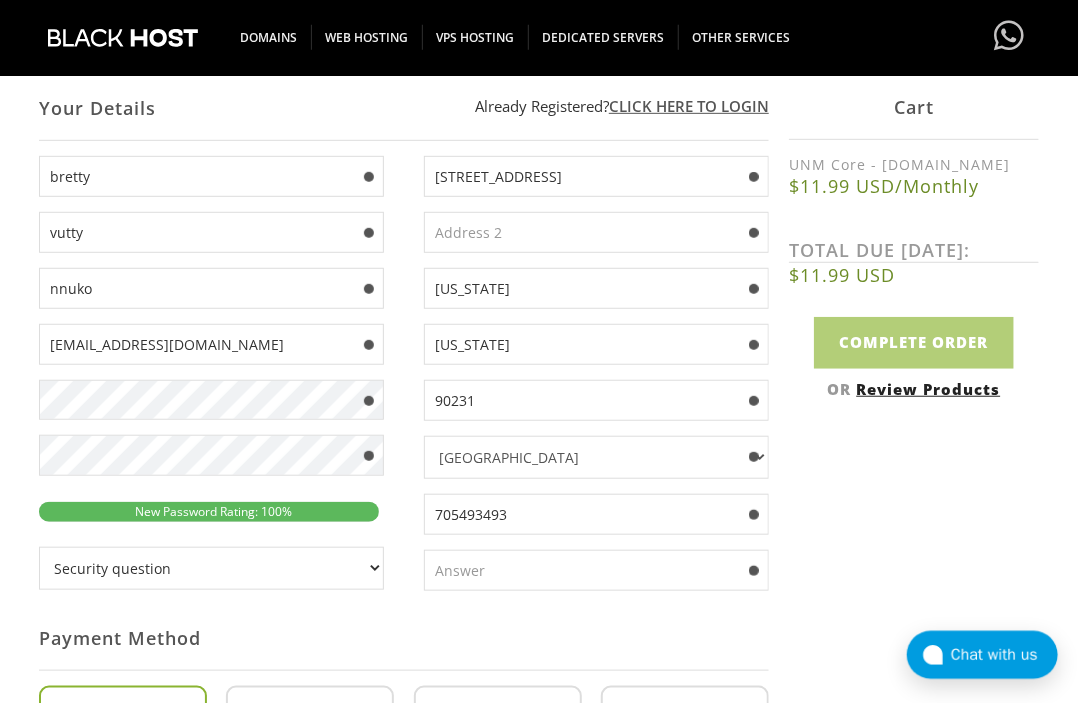 select on "2" 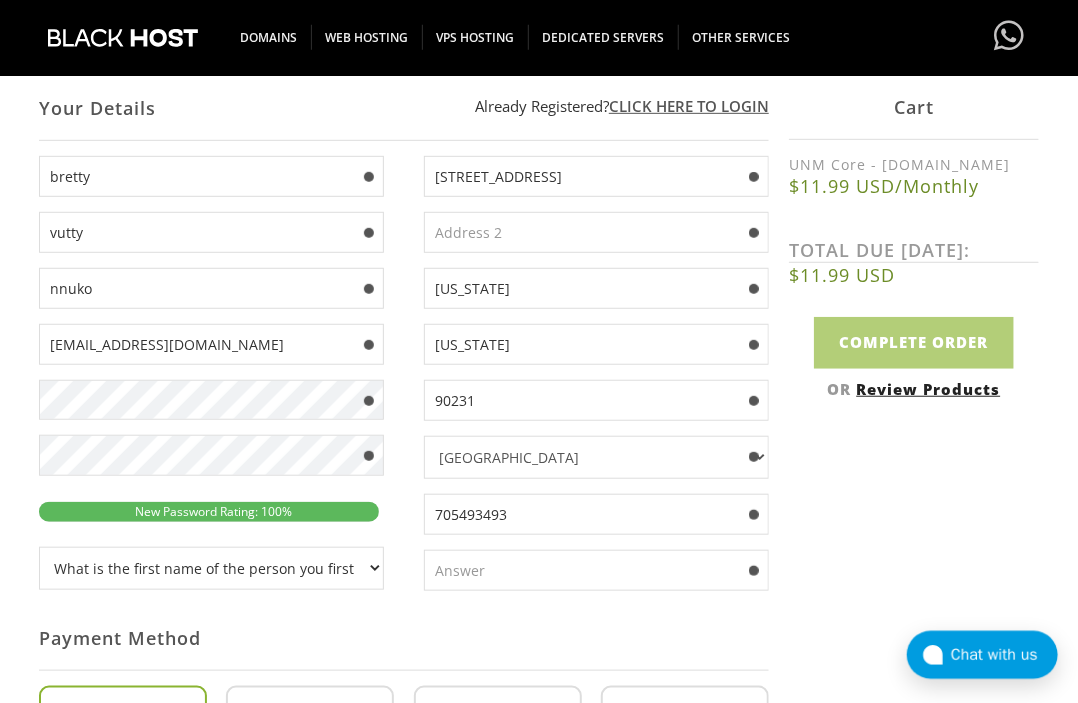 click at bounding box center (596, 570) 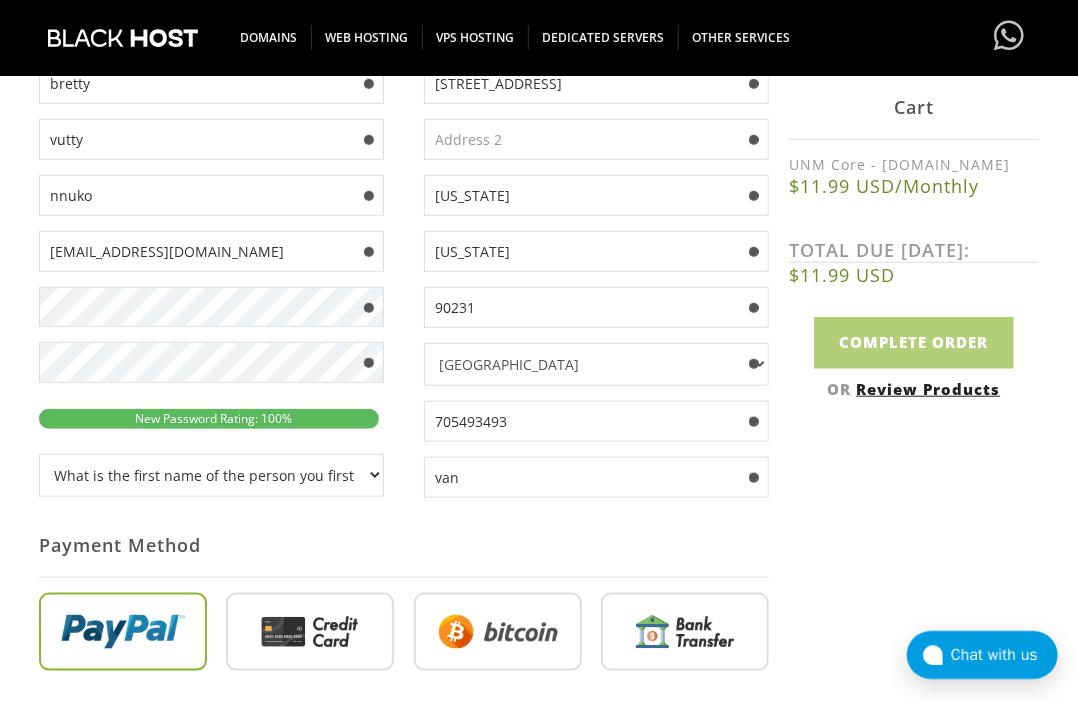 scroll, scrollTop: 475, scrollLeft: 0, axis: vertical 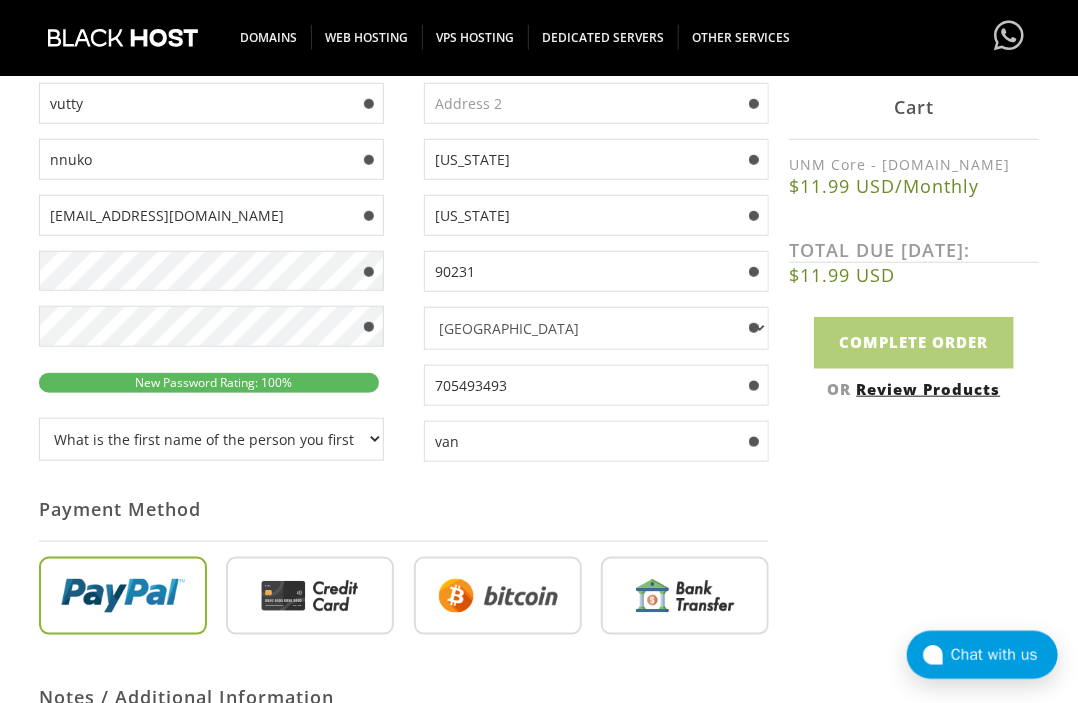 type on "van" 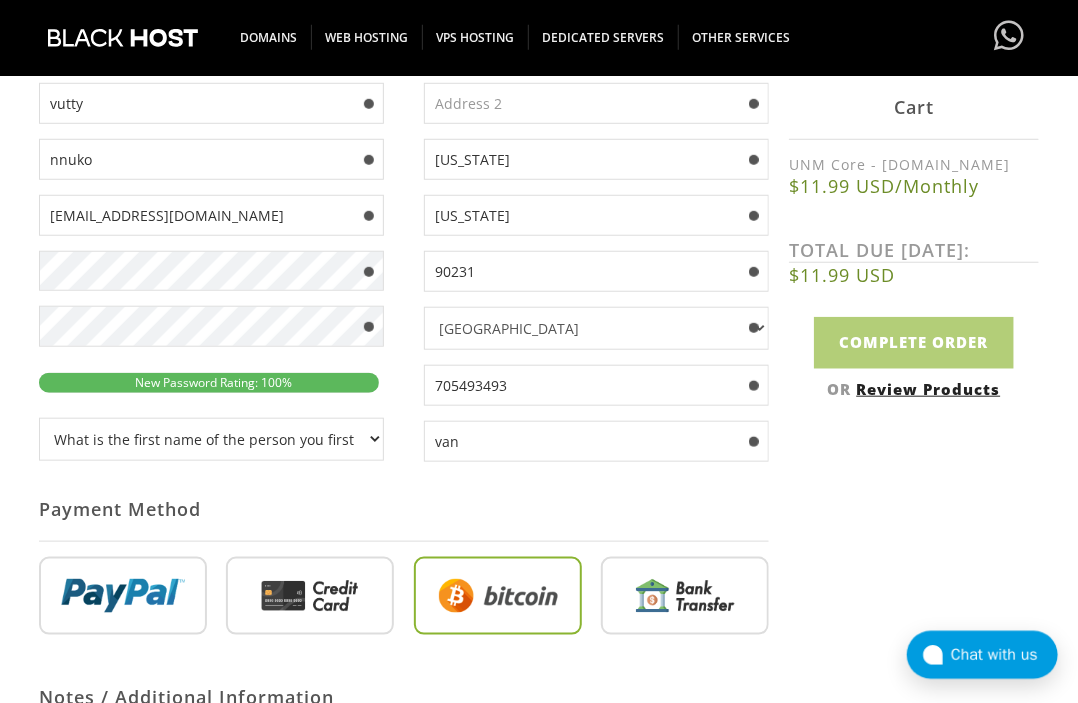 scroll, scrollTop: 648, scrollLeft: 0, axis: vertical 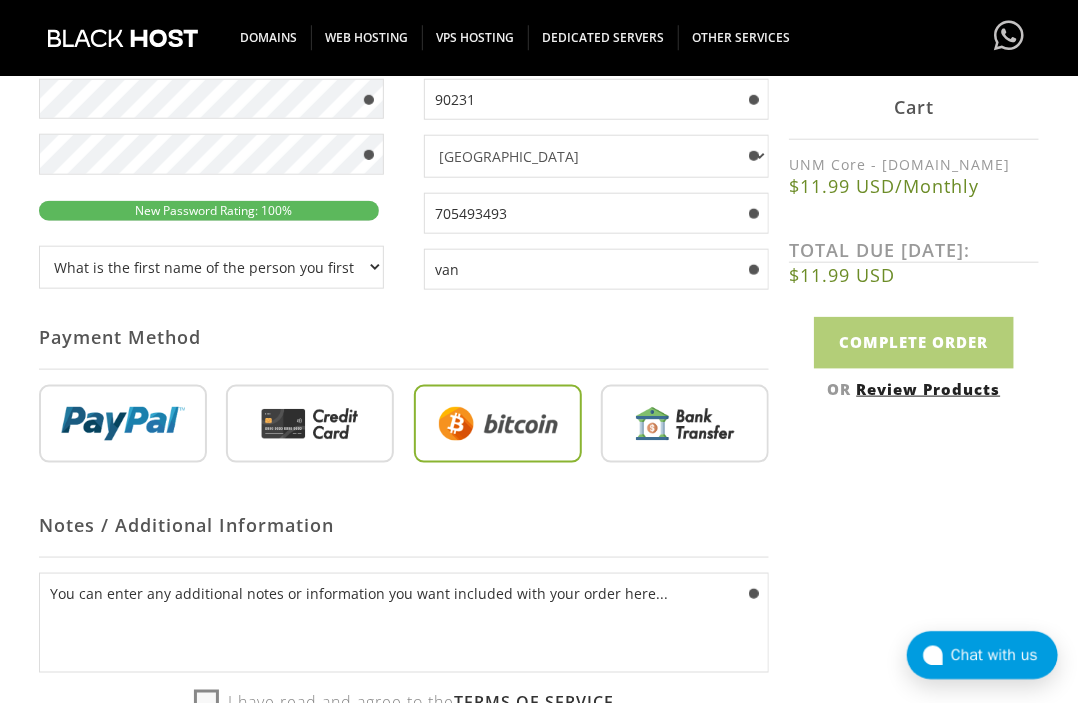 click on "I have read and agree to the  Terms of Service" at bounding box center (404, 702) 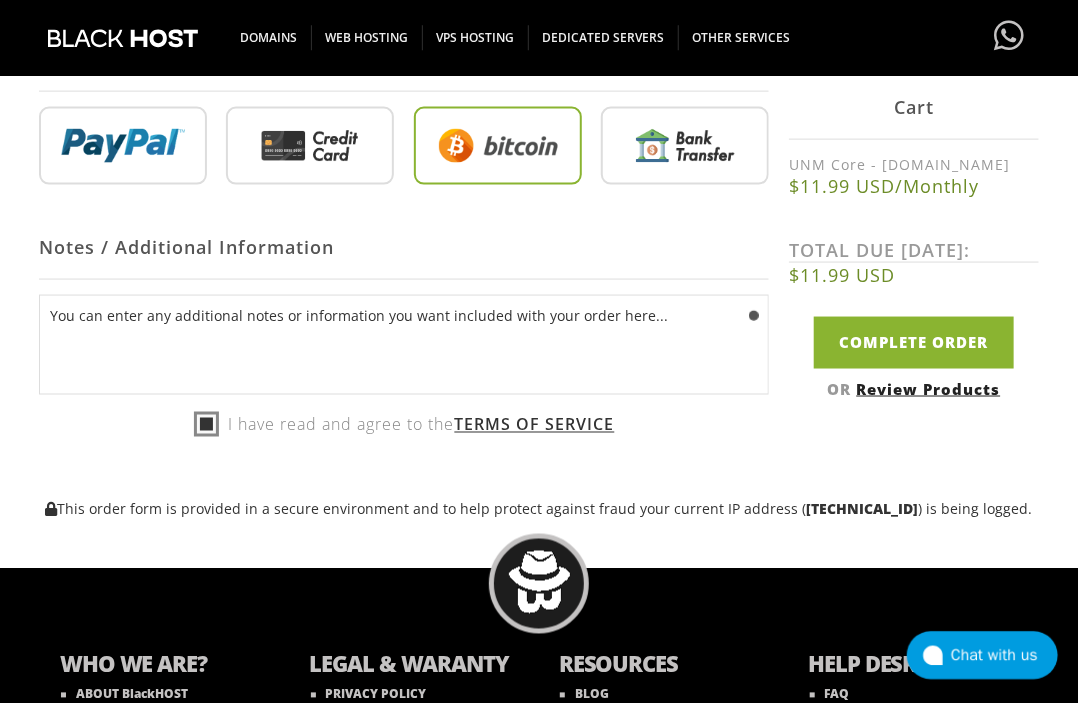scroll, scrollTop: 927, scrollLeft: 0, axis: vertical 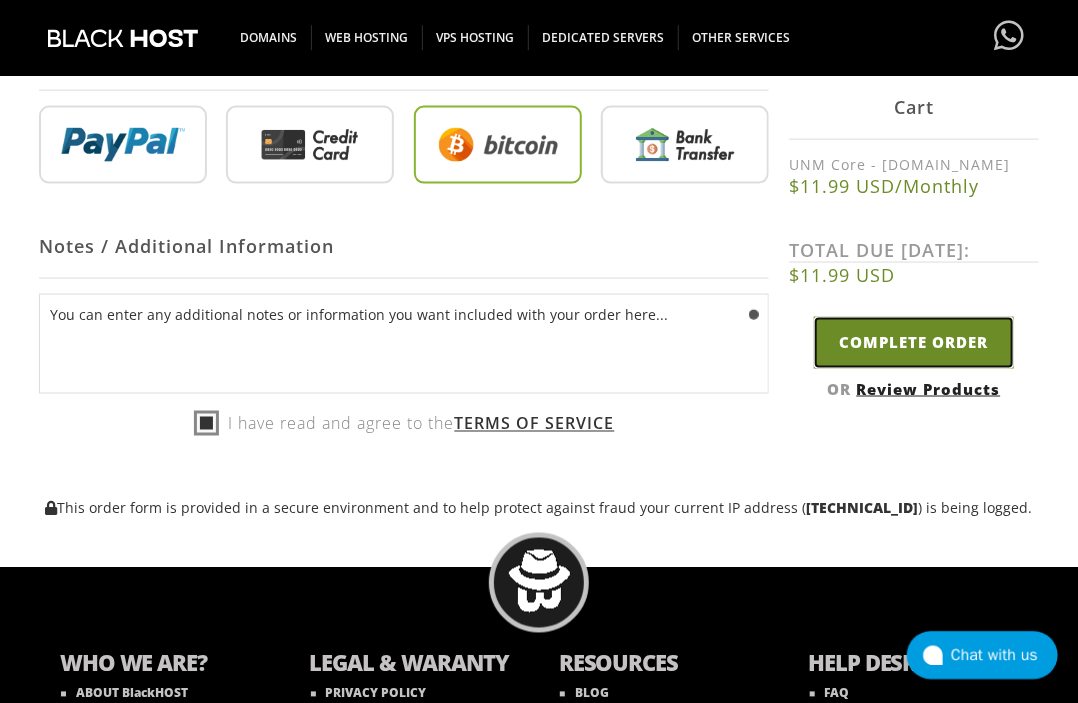 click on "Complete Order" at bounding box center [914, 342] 